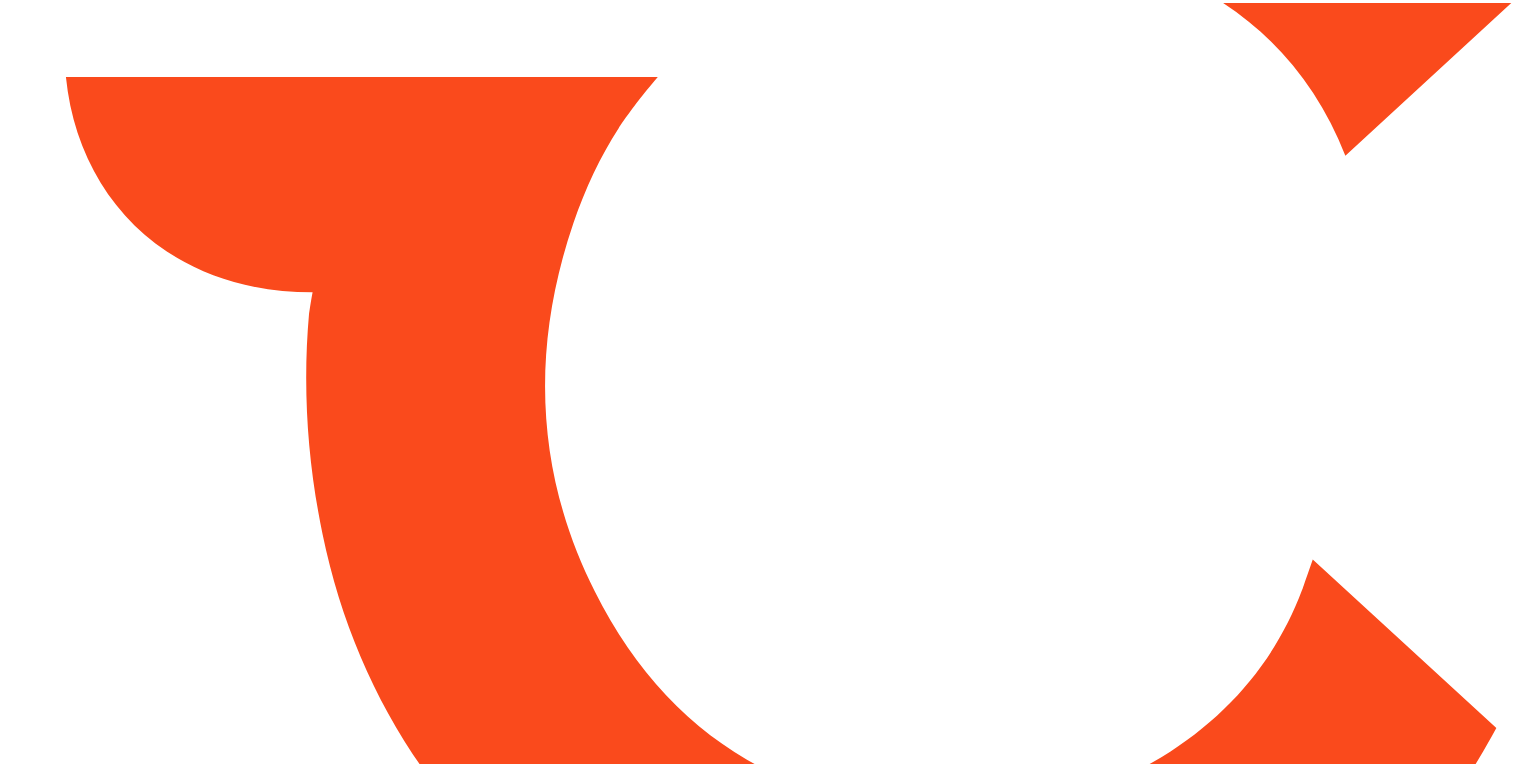 scroll, scrollTop: 0, scrollLeft: 0, axis: both 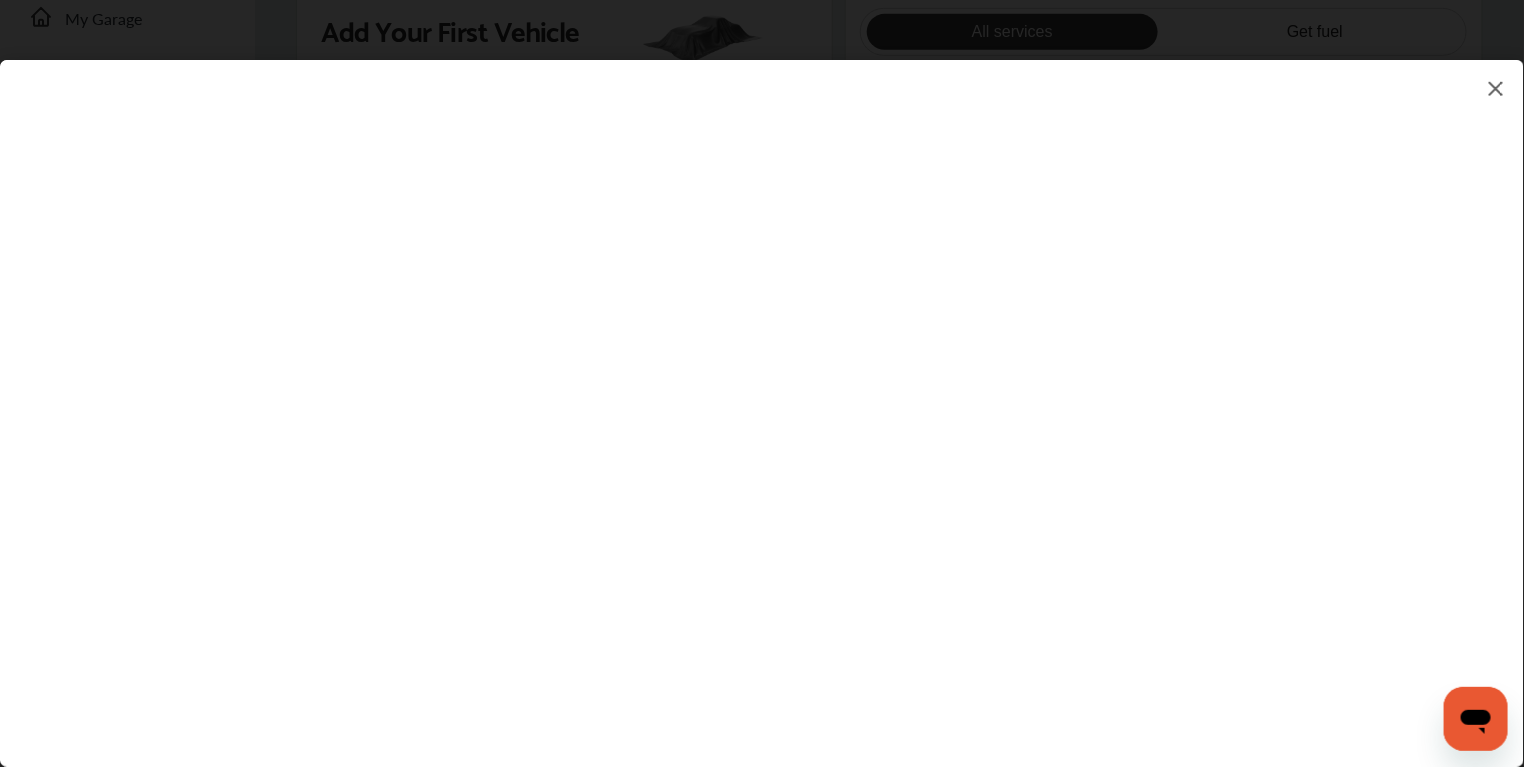 click at bounding box center (762, 393) 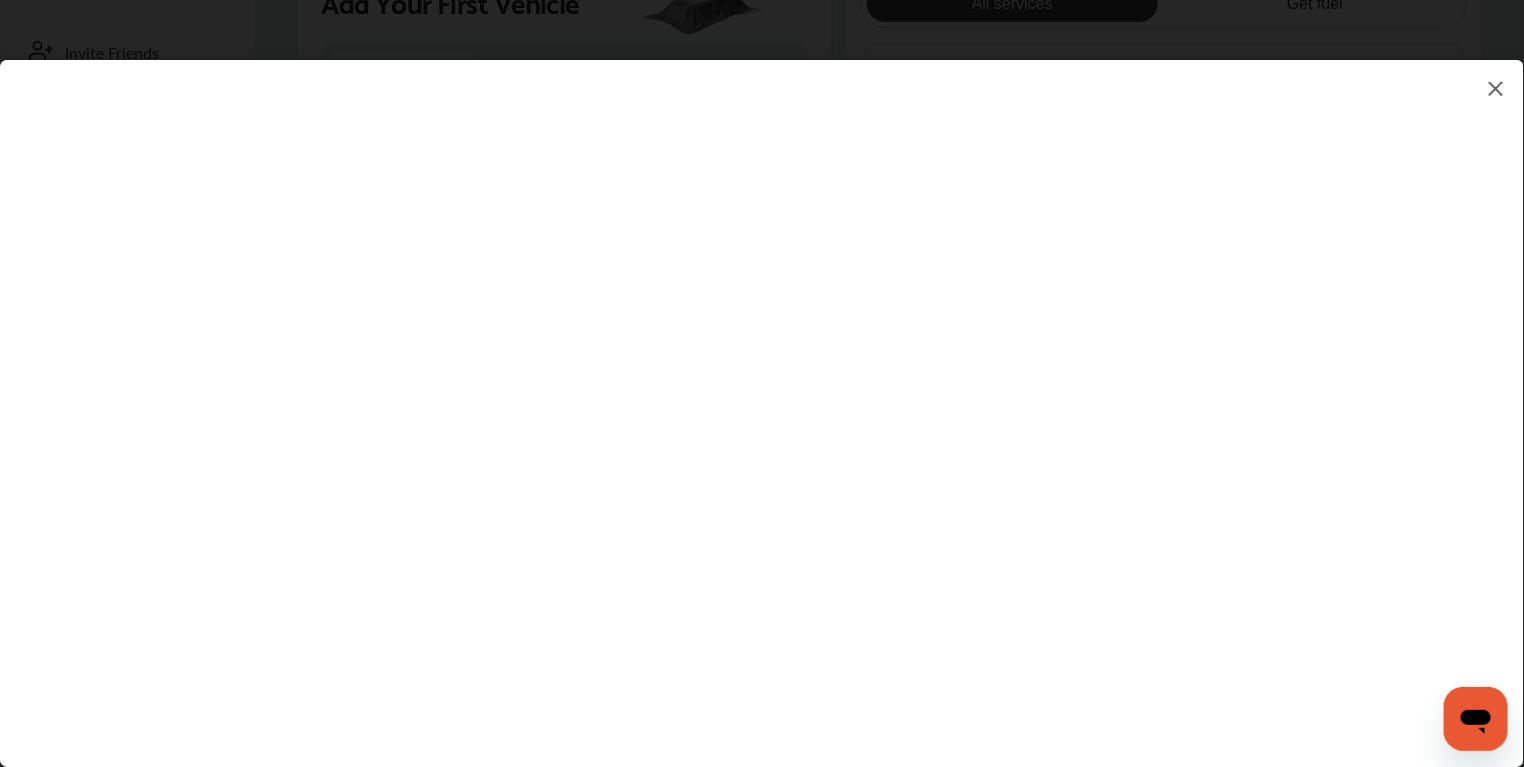 scroll, scrollTop: 454, scrollLeft: 0, axis: vertical 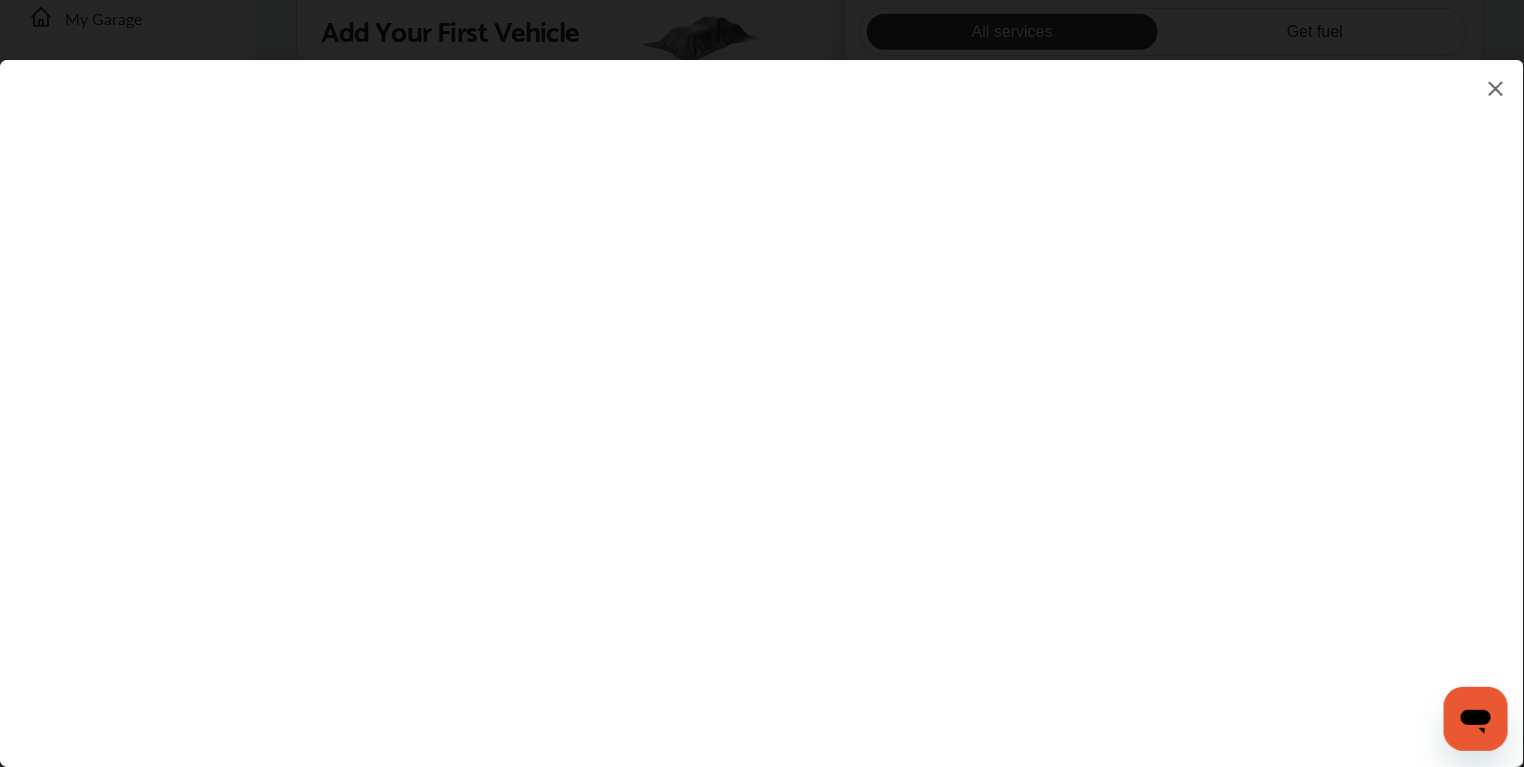 click at bounding box center (1496, 88) 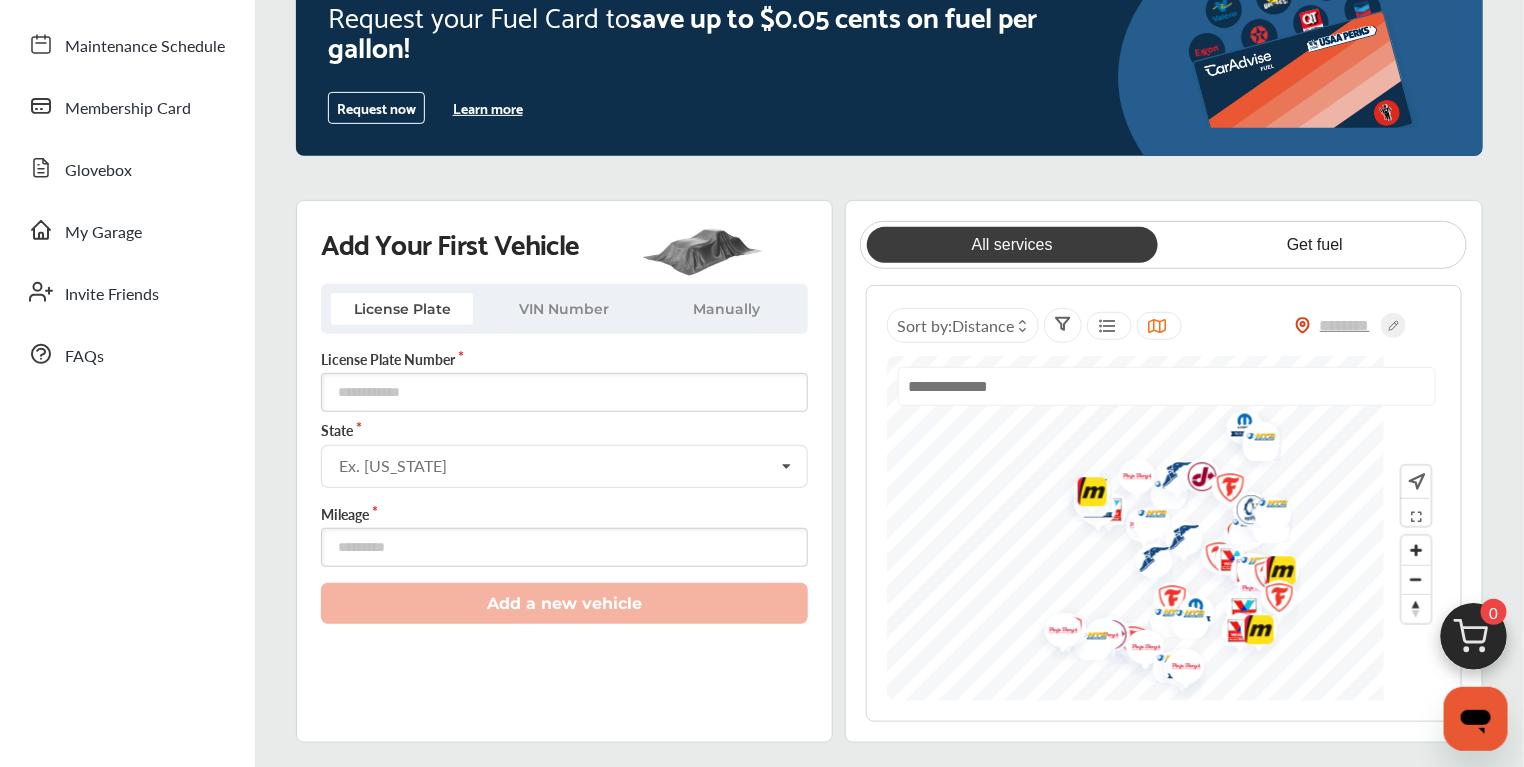 scroll, scrollTop: 272, scrollLeft: 0, axis: vertical 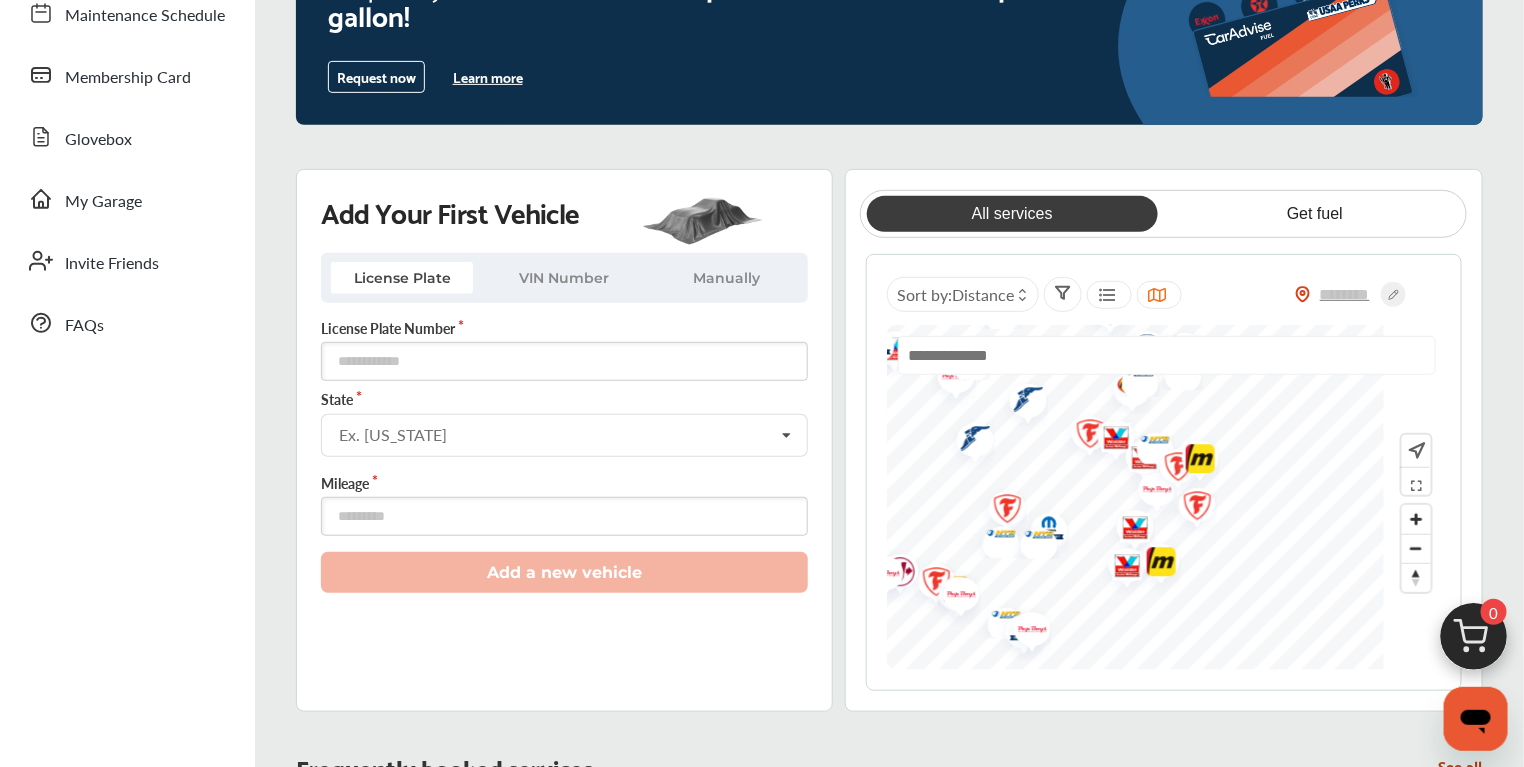 drag, startPoint x: 1241, startPoint y: 542, endPoint x: 1210, endPoint y: 448, distance: 98.9798 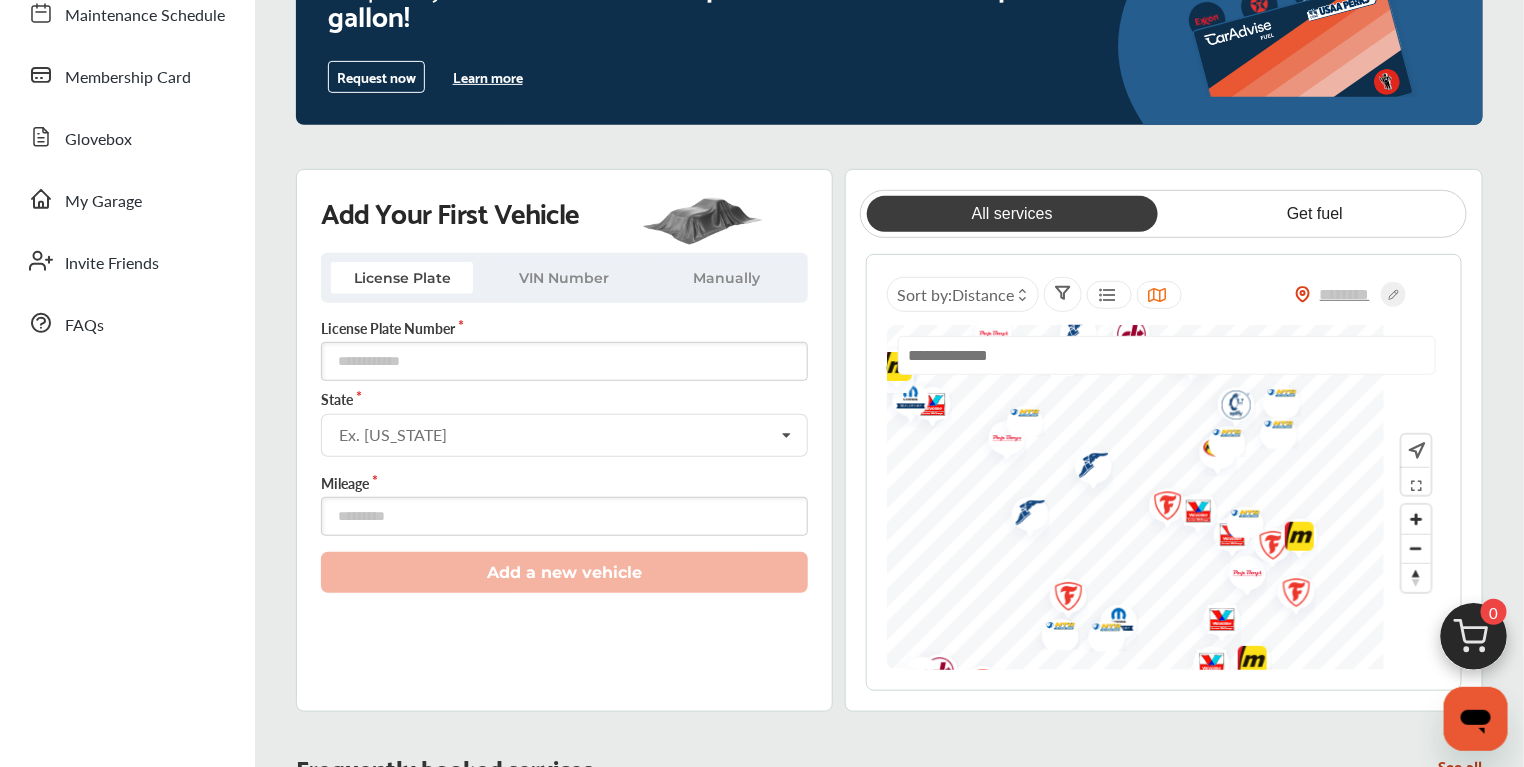drag, startPoint x: 1158, startPoint y: 524, endPoint x: 1226, endPoint y: 587, distance: 92.69843 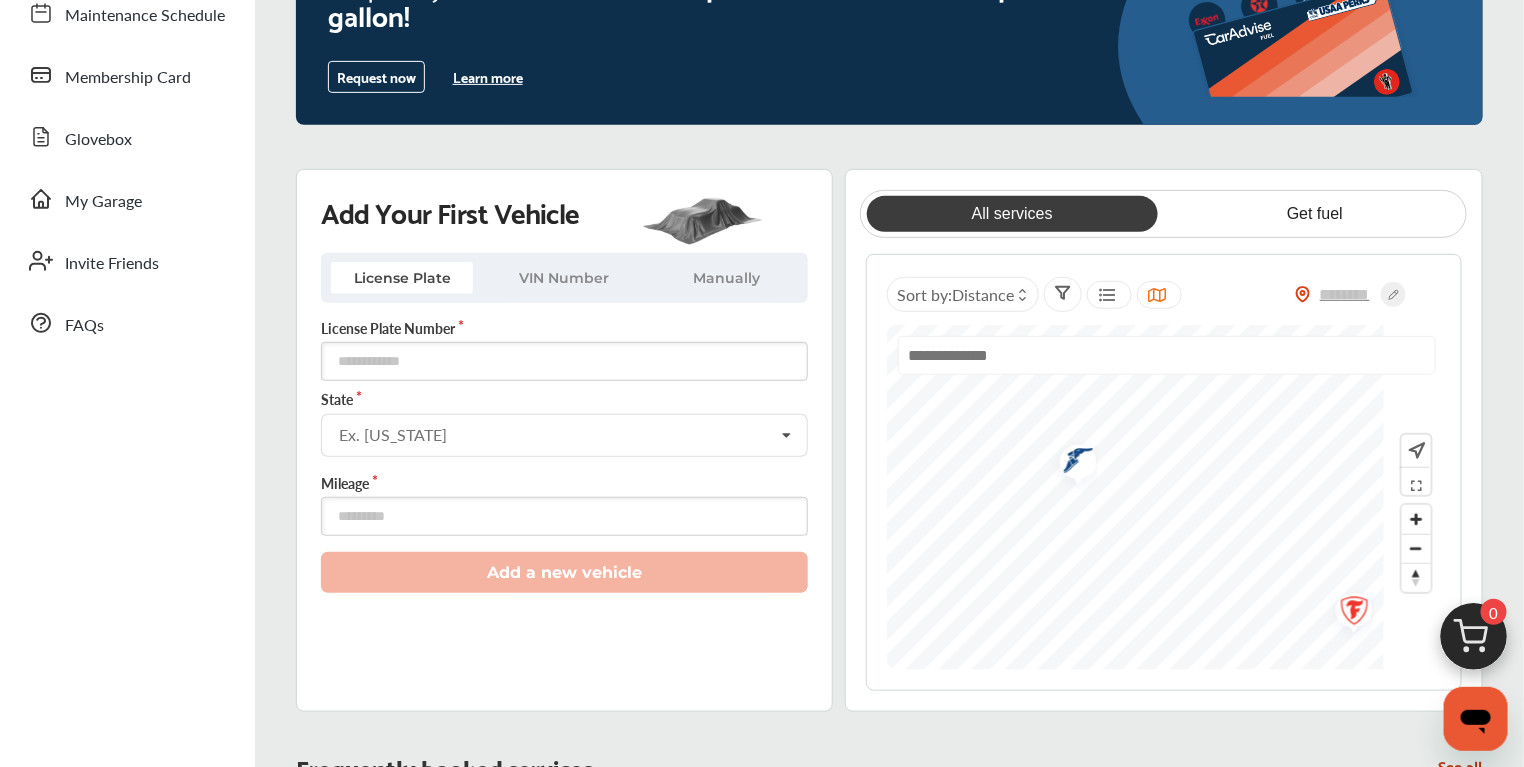 click at bounding box center [1071, 463] 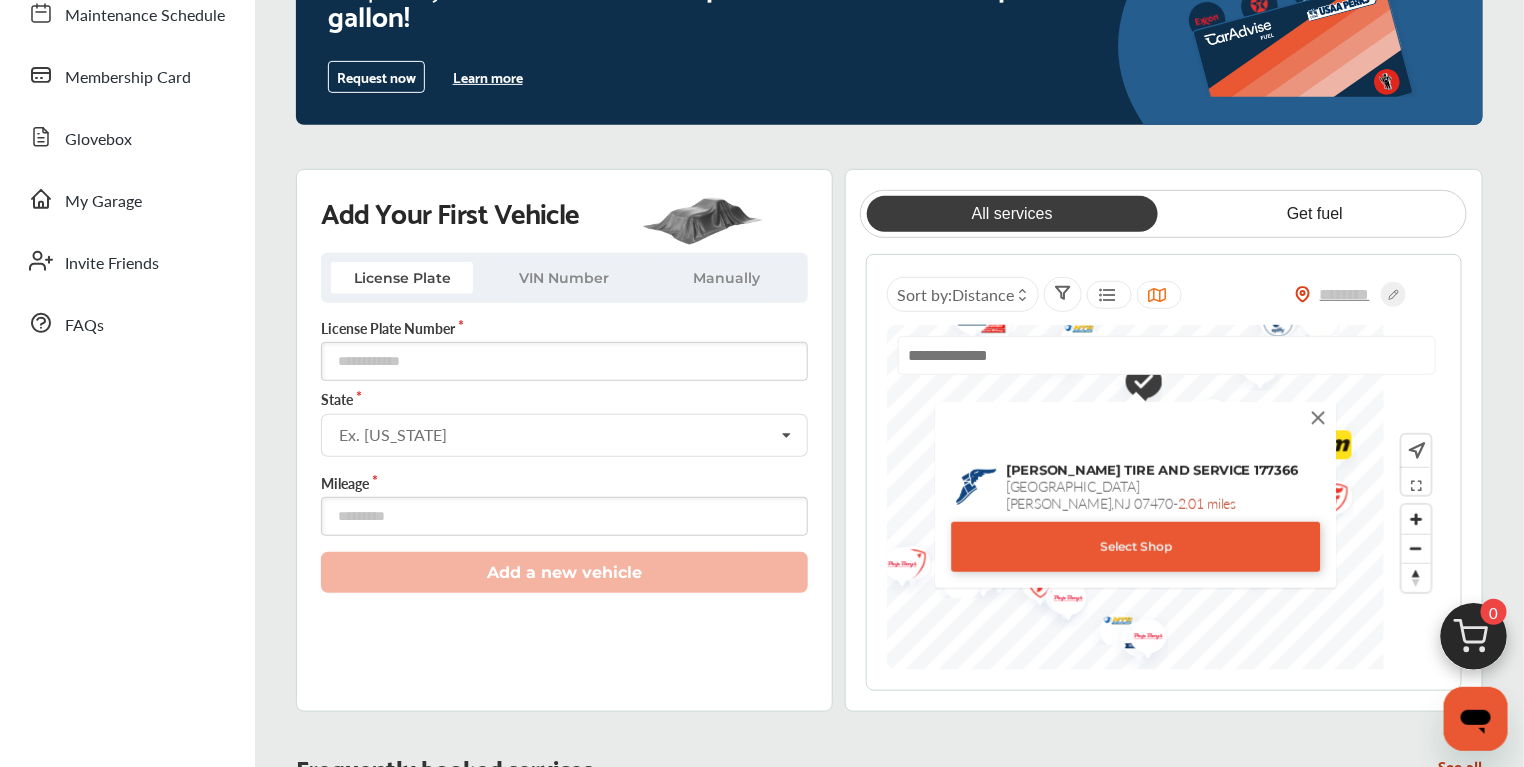 drag, startPoint x: 1327, startPoint y: 412, endPoint x: 1298, endPoint y: 421, distance: 30.364452 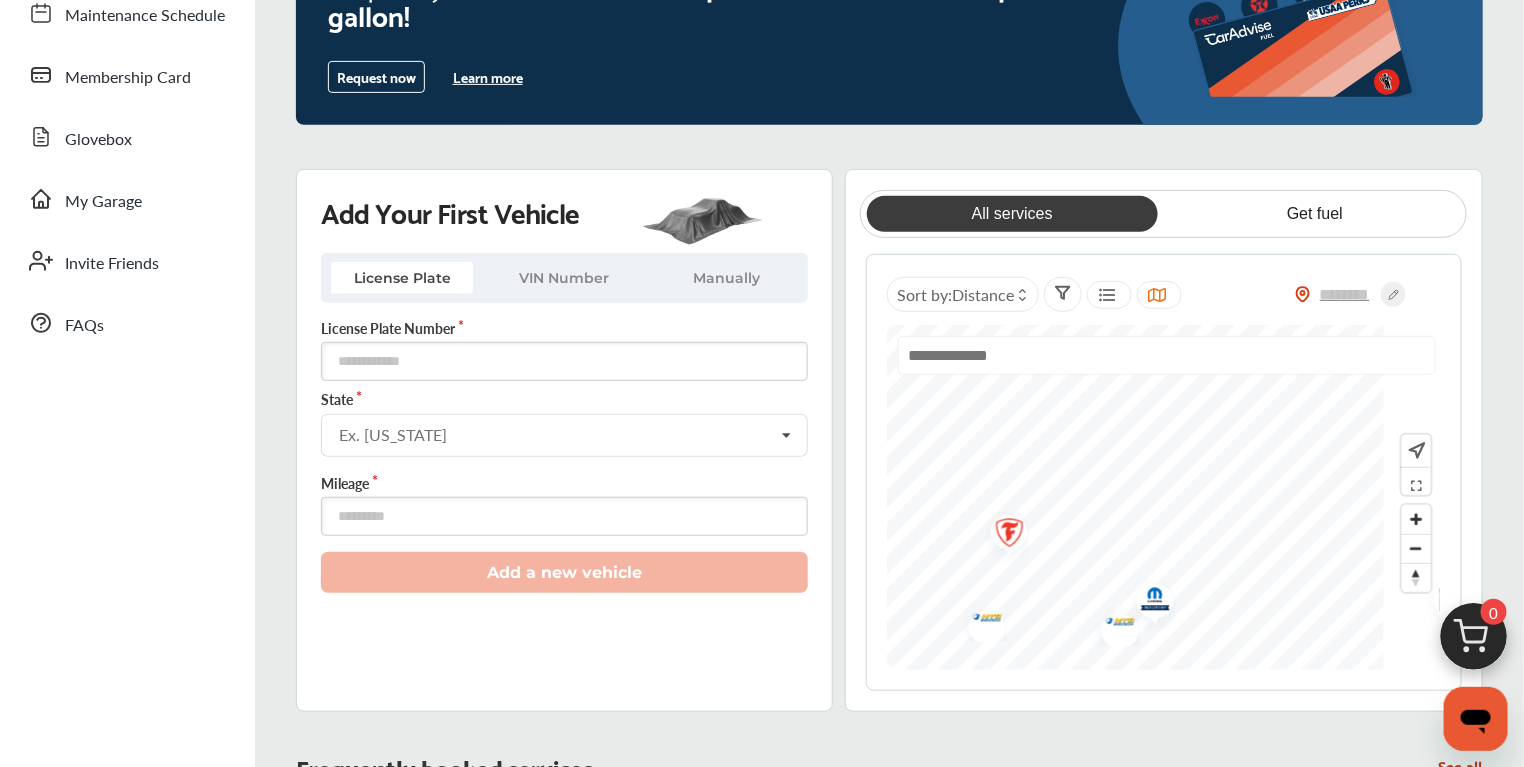 click on "Sort by :  Distance" at bounding box center (1164, 472) 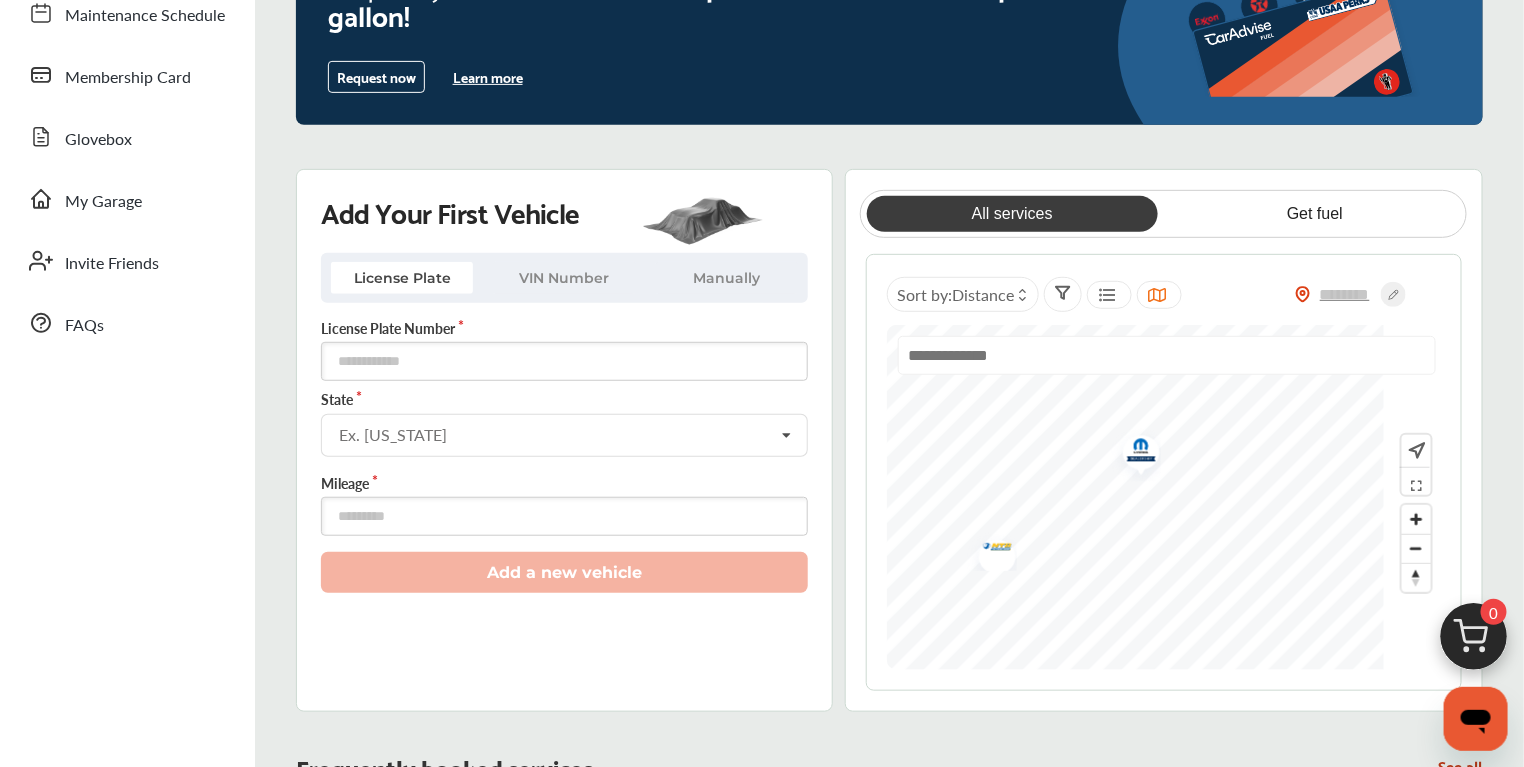 click at bounding box center (1134, 452) 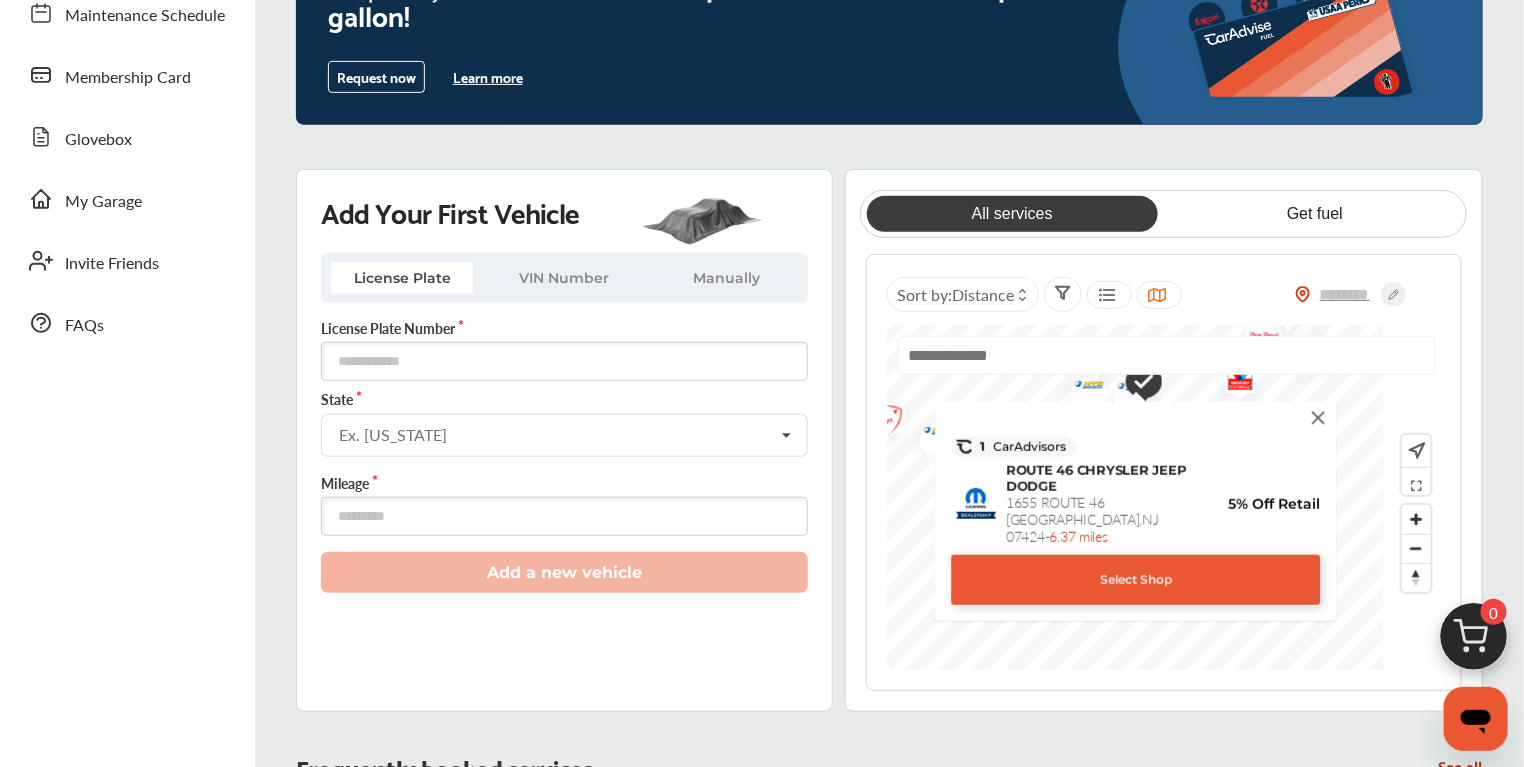 click at bounding box center [1318, 418] 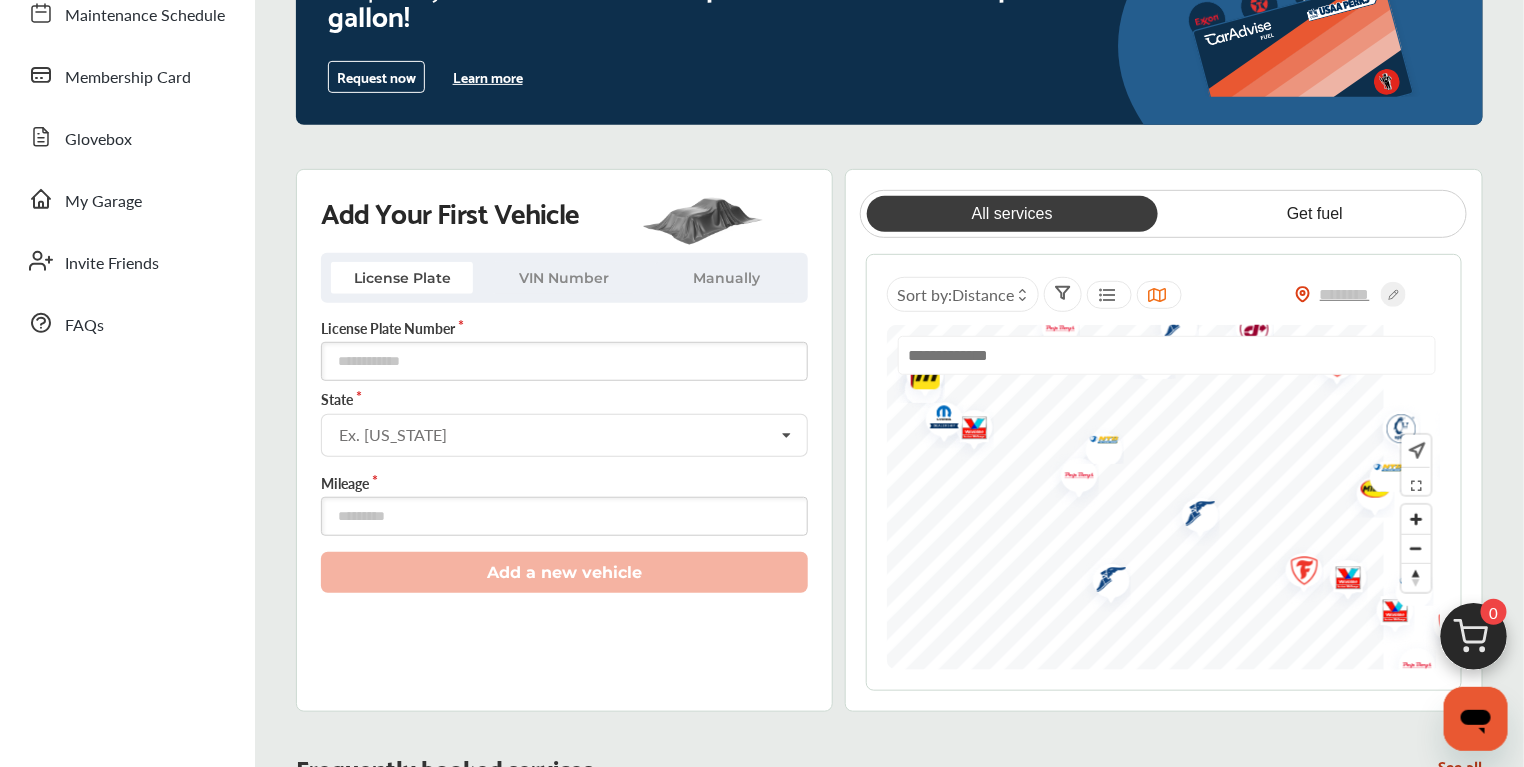 click at bounding box center [1097, 443] 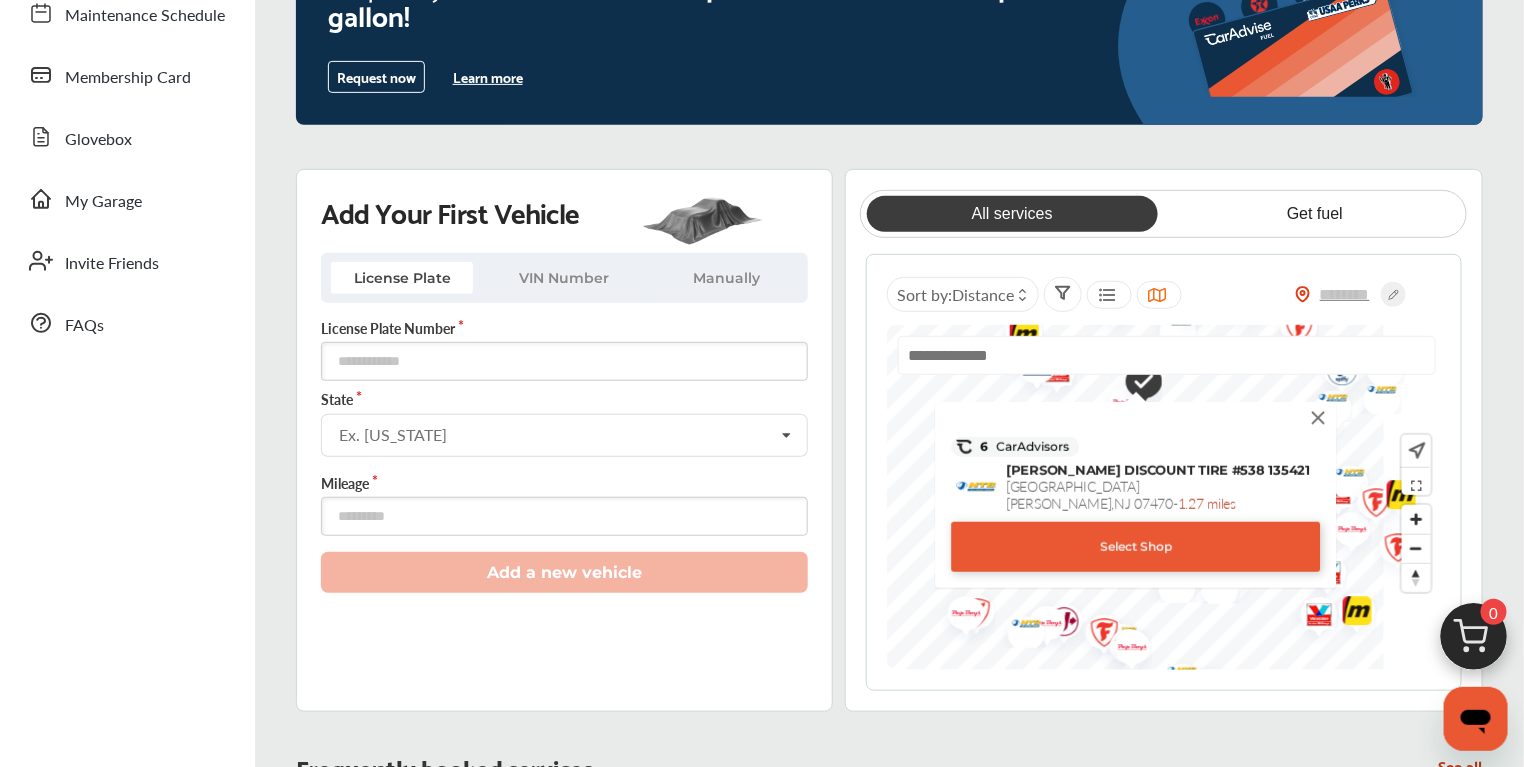 click on "Select Shop" at bounding box center (1135, 547) 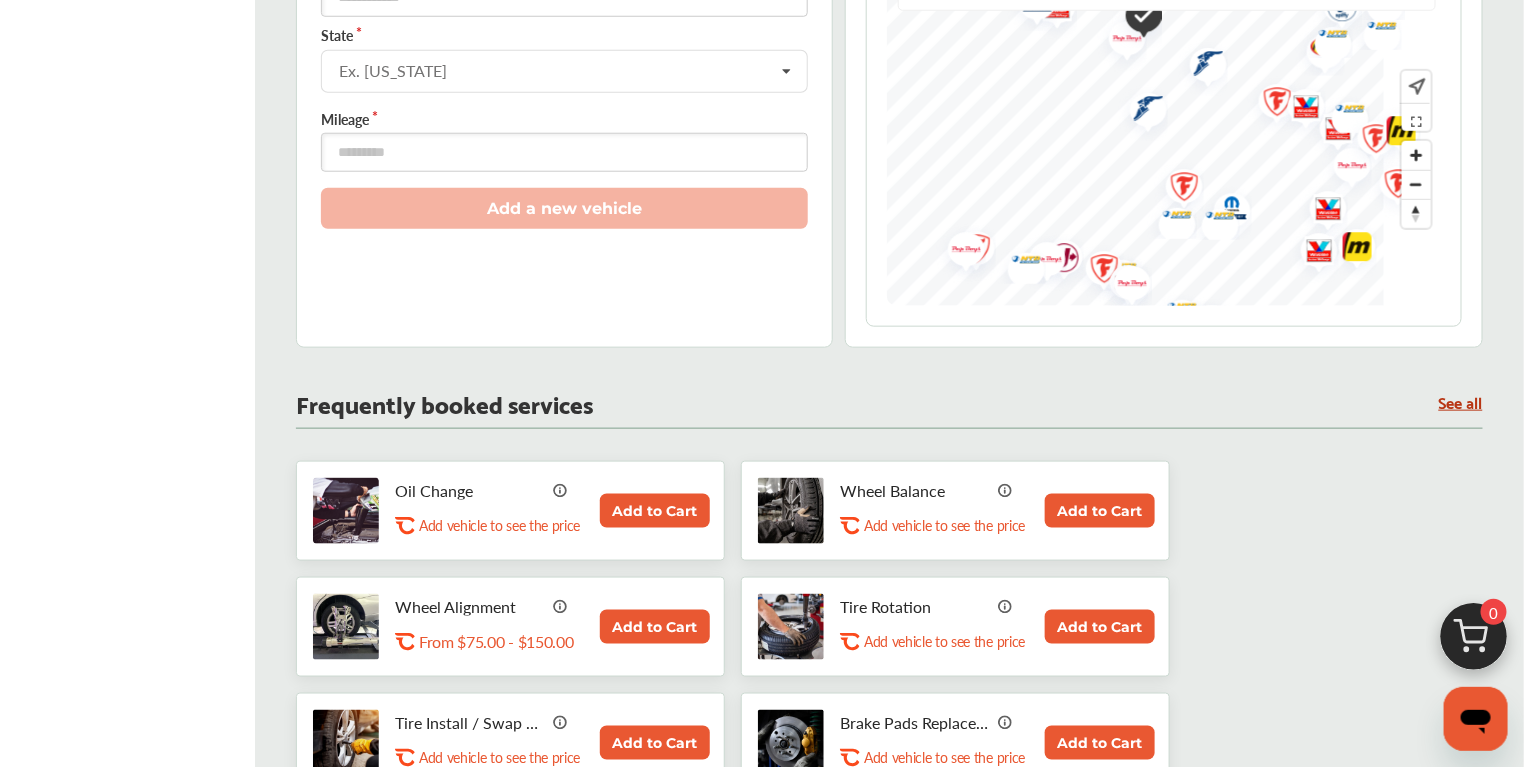 scroll, scrollTop: 727, scrollLeft: 0, axis: vertical 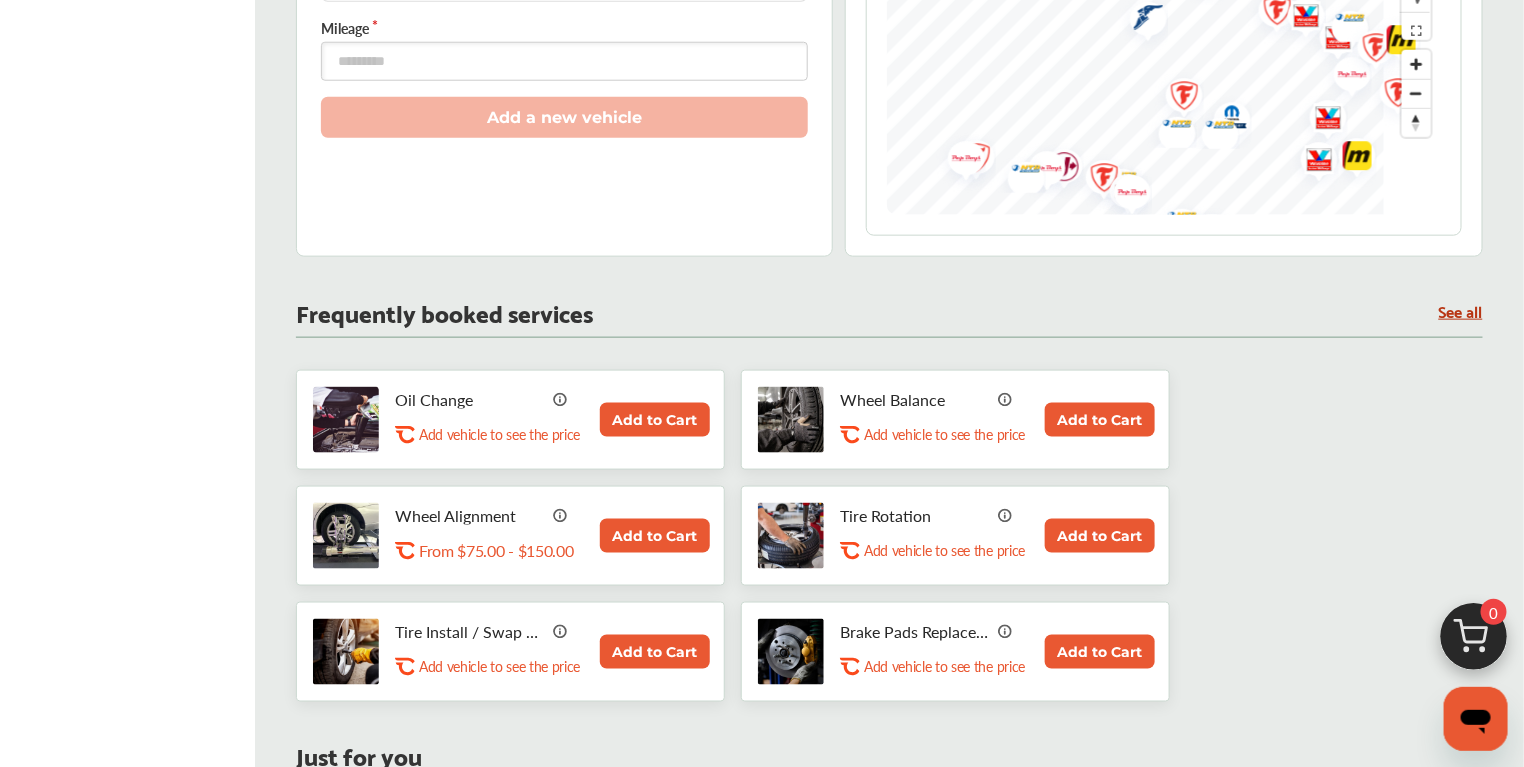 click on "Add to Cart" at bounding box center (655, 420) 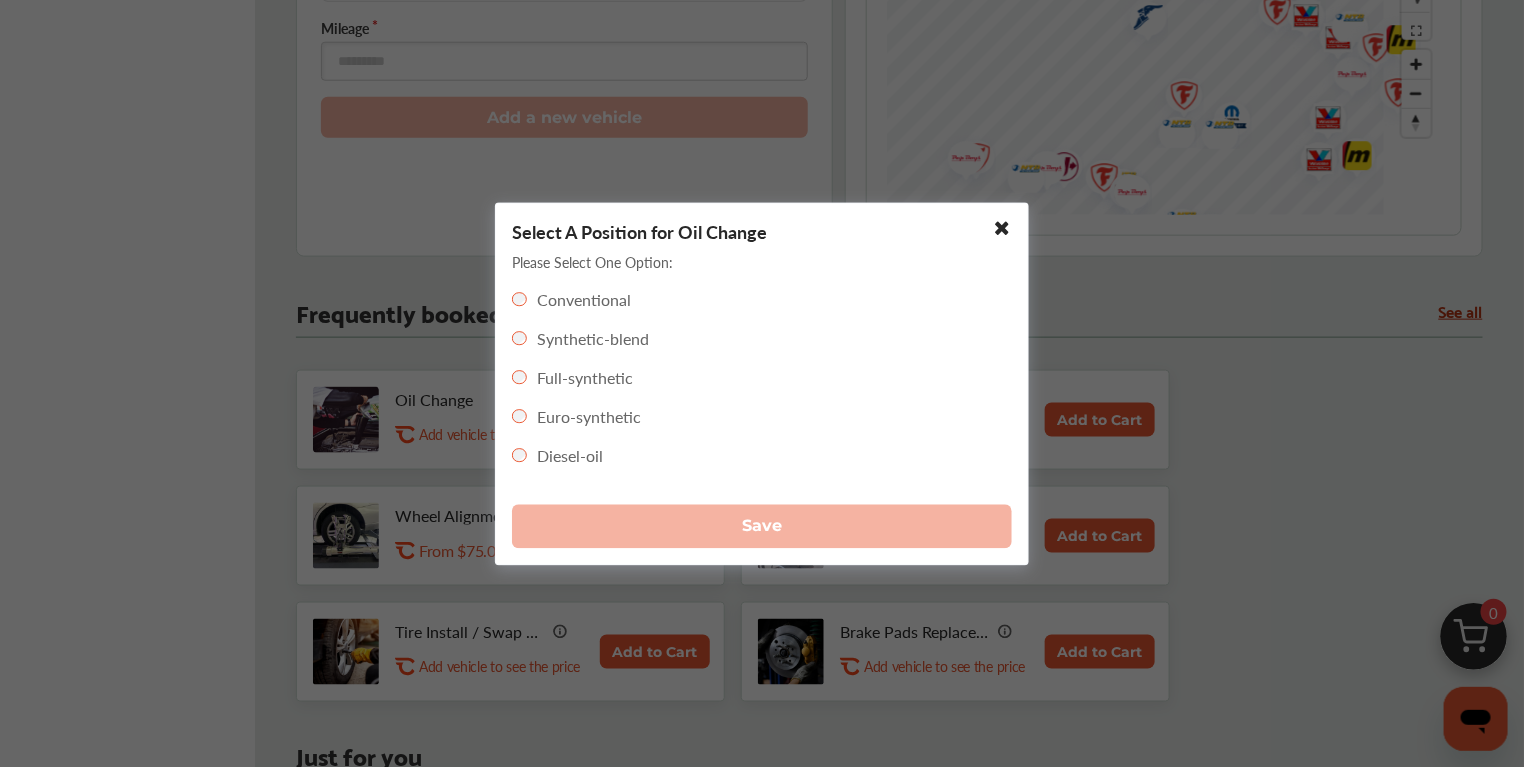 click on "Full-synthetic" at bounding box center [585, 377] 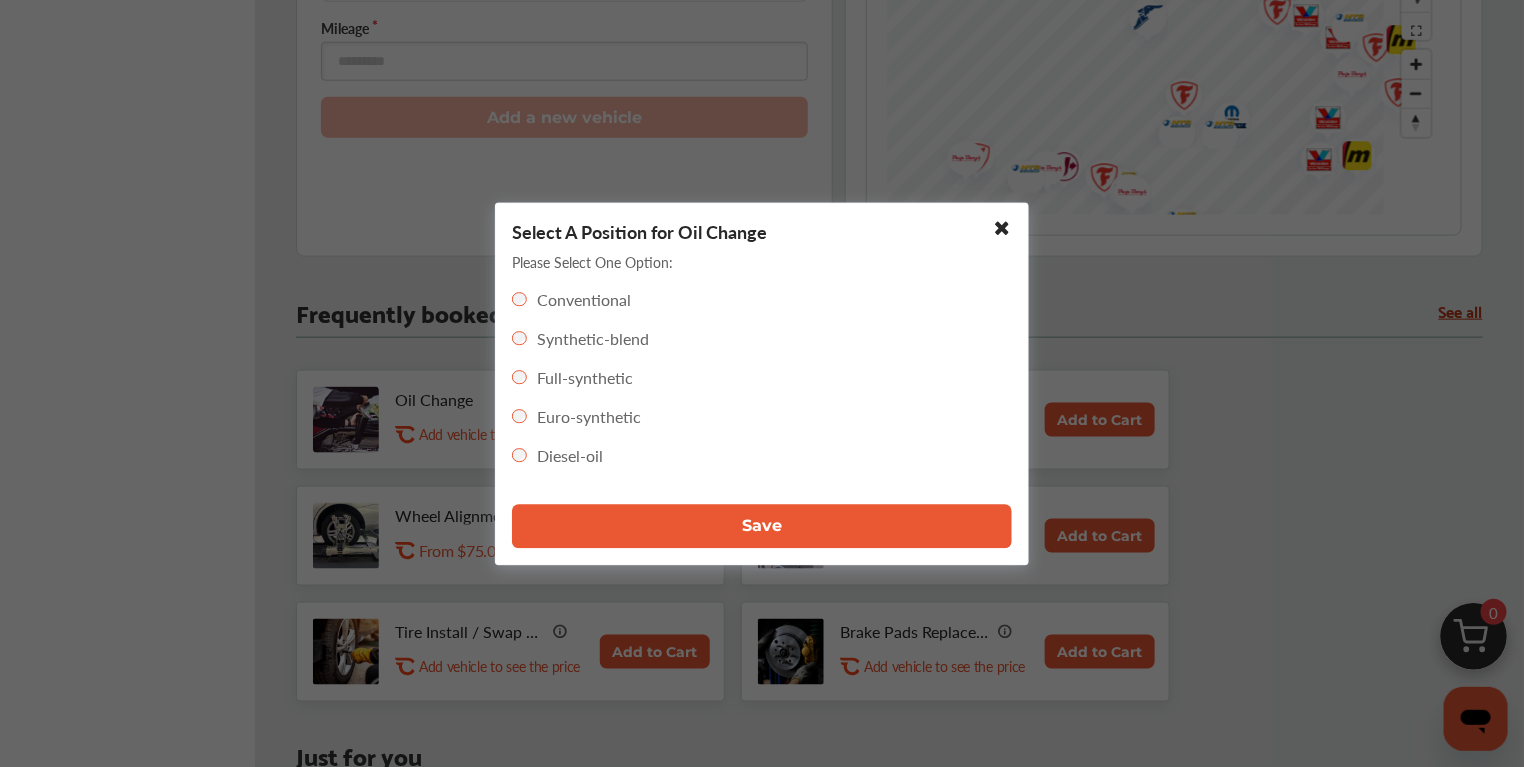 click on "Save" at bounding box center [762, 526] 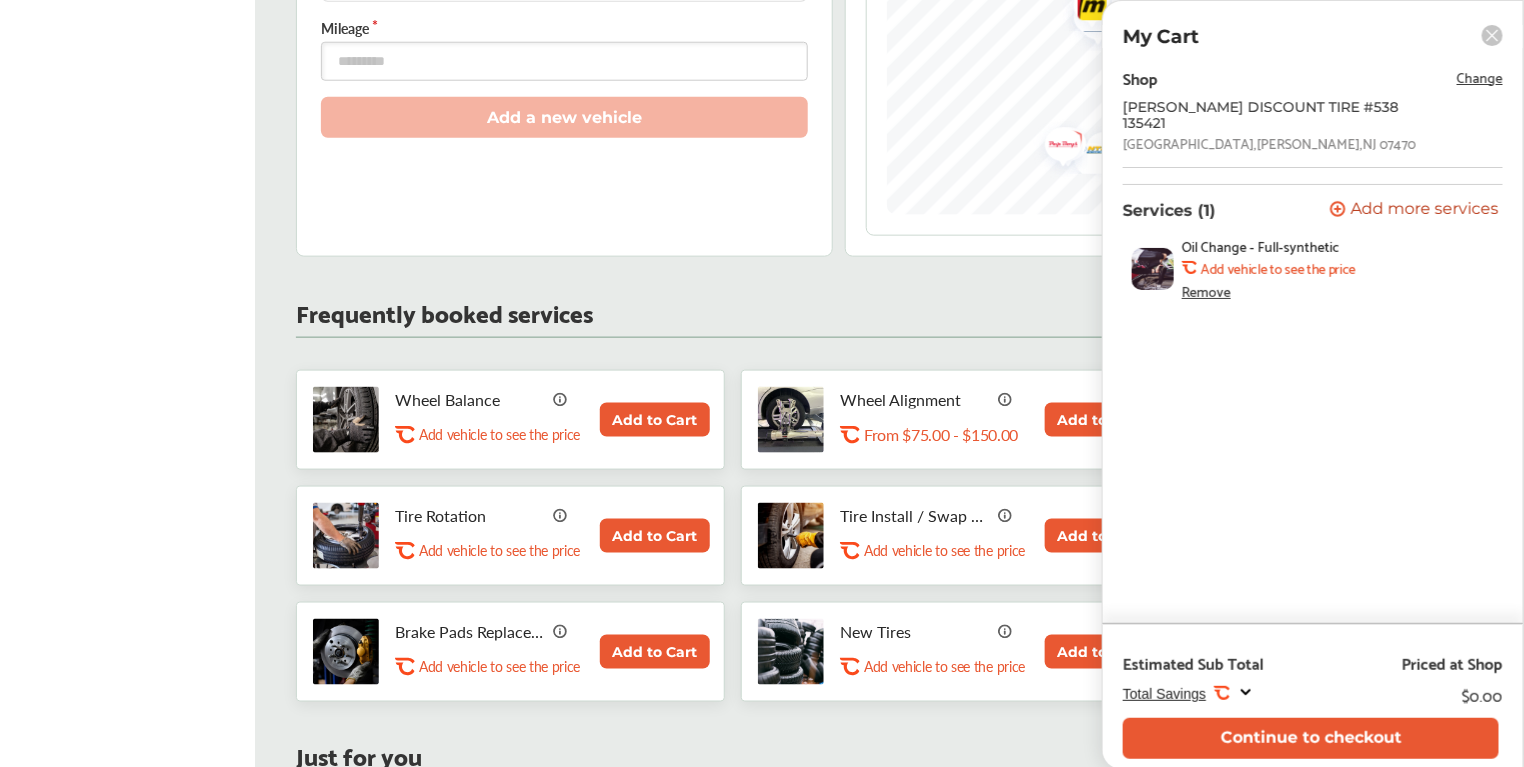 click 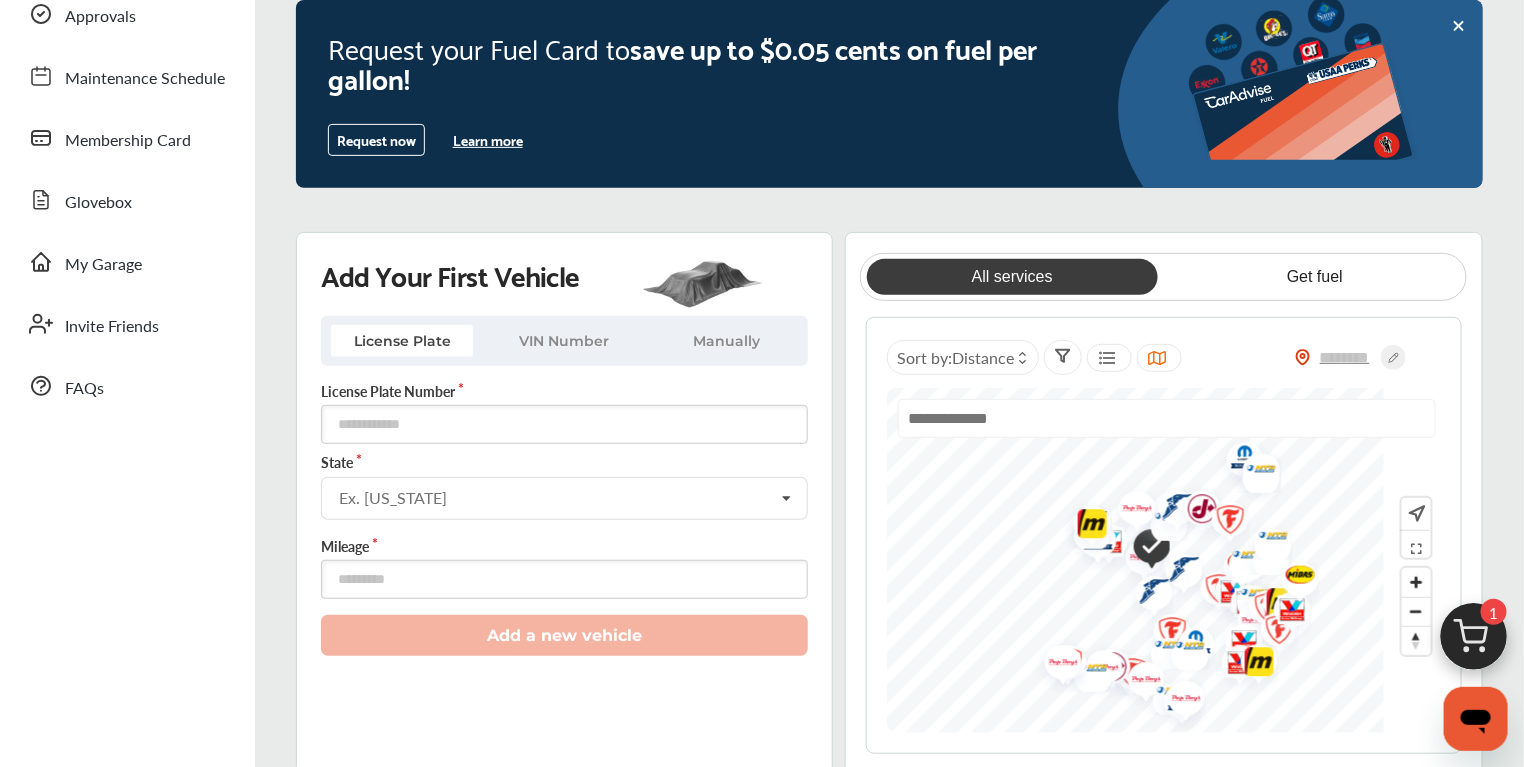 scroll, scrollTop: 181, scrollLeft: 0, axis: vertical 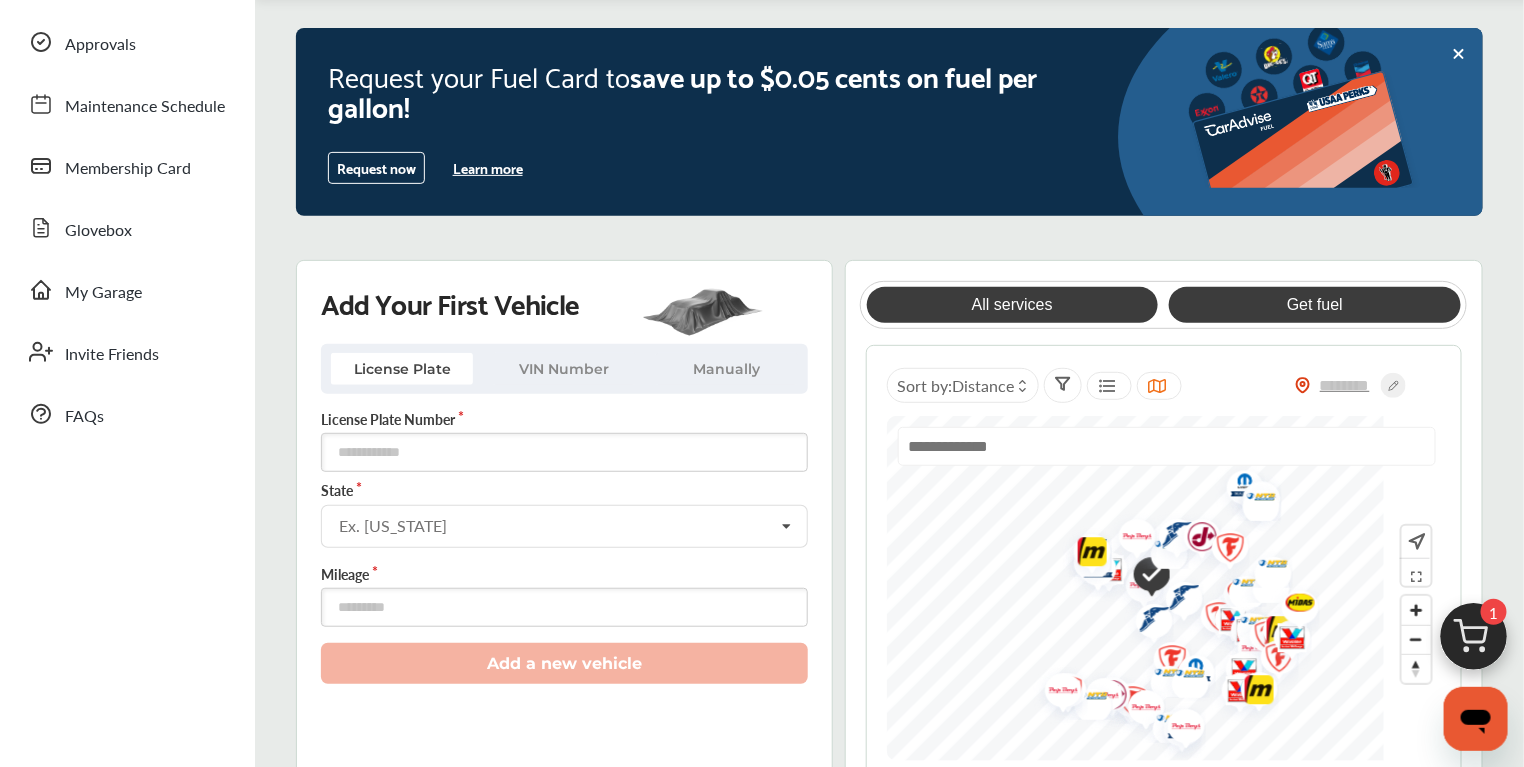 click on "Get fuel" at bounding box center (1314, 305) 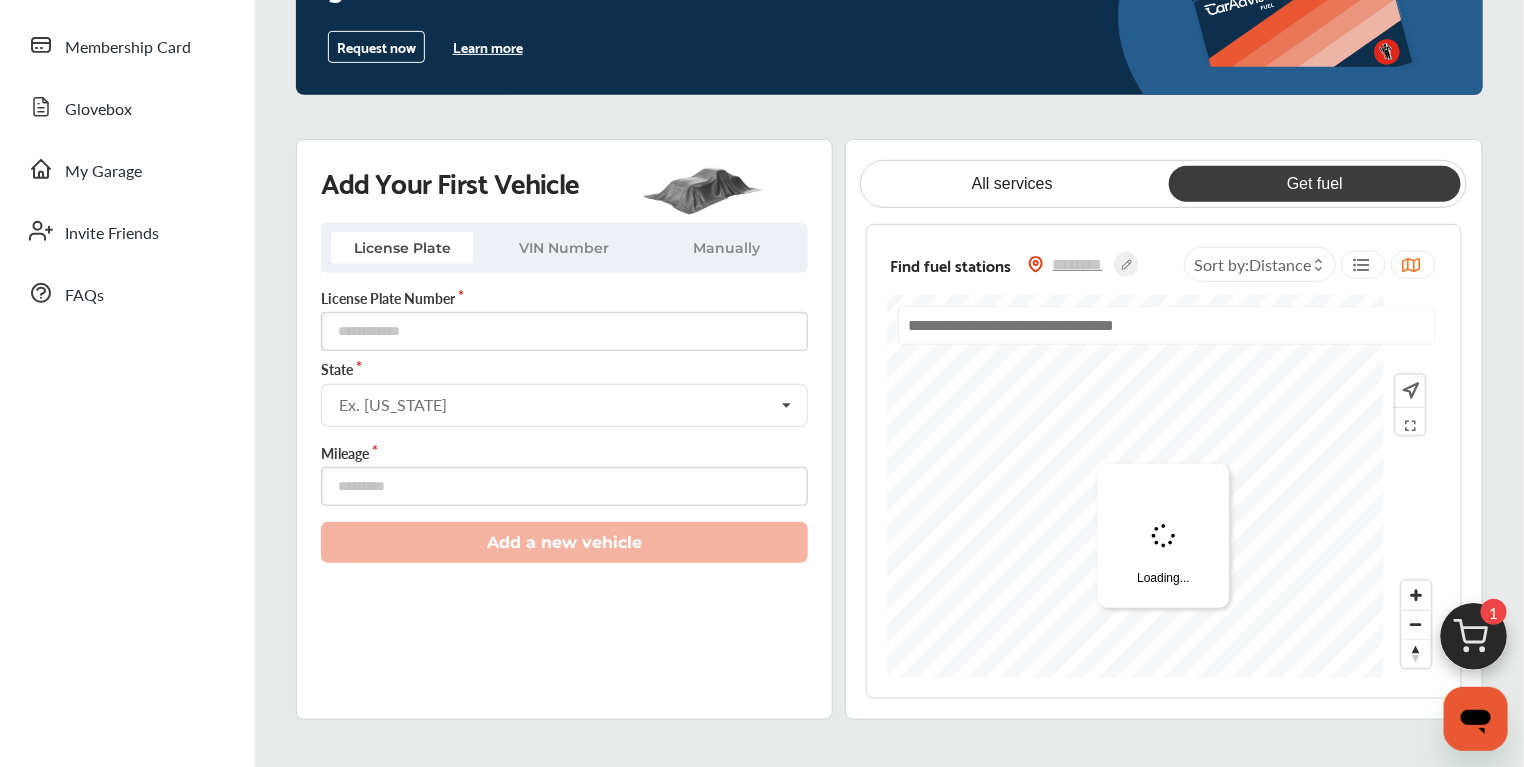scroll, scrollTop: 363, scrollLeft: 0, axis: vertical 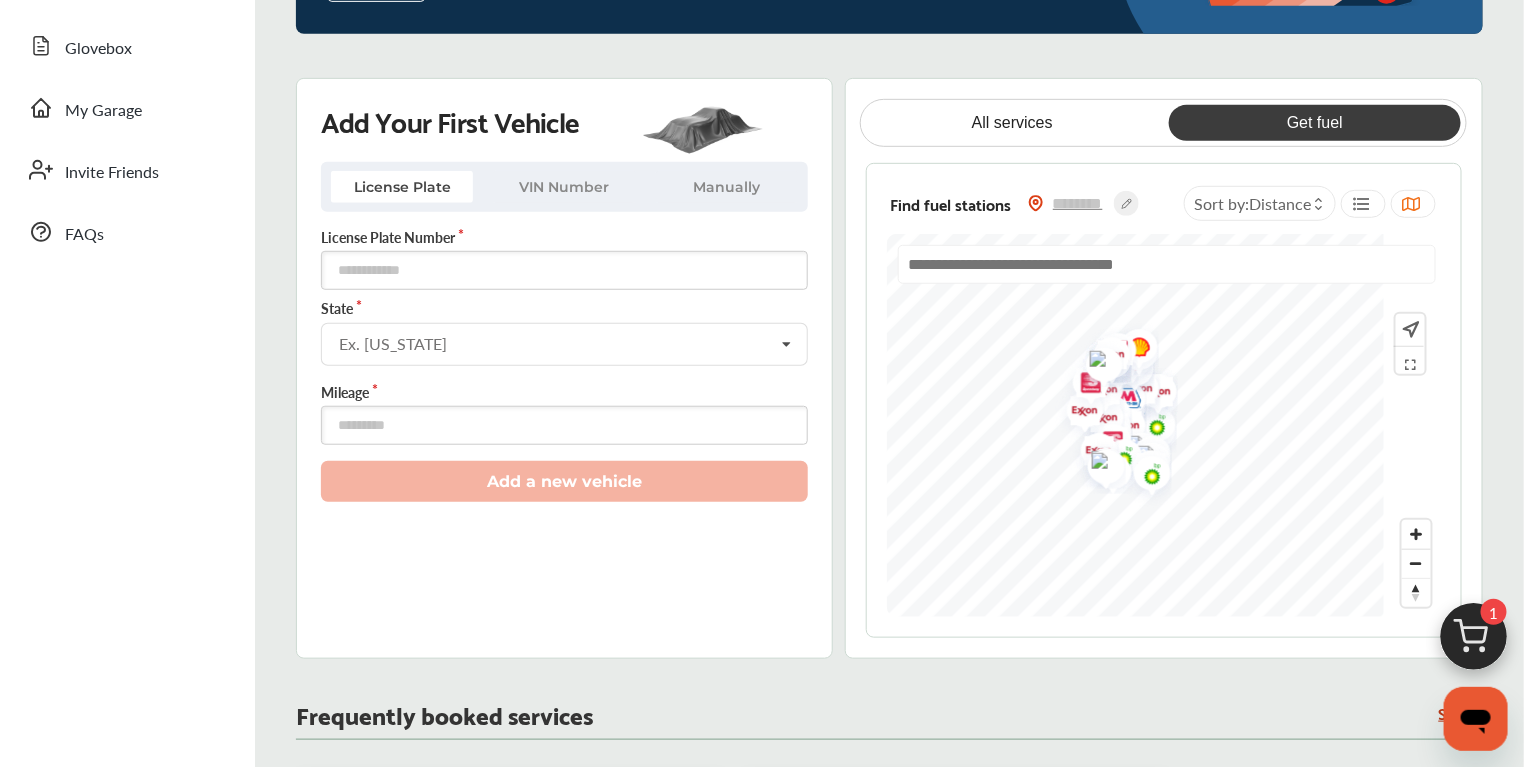 click at bounding box center [1167, 264] 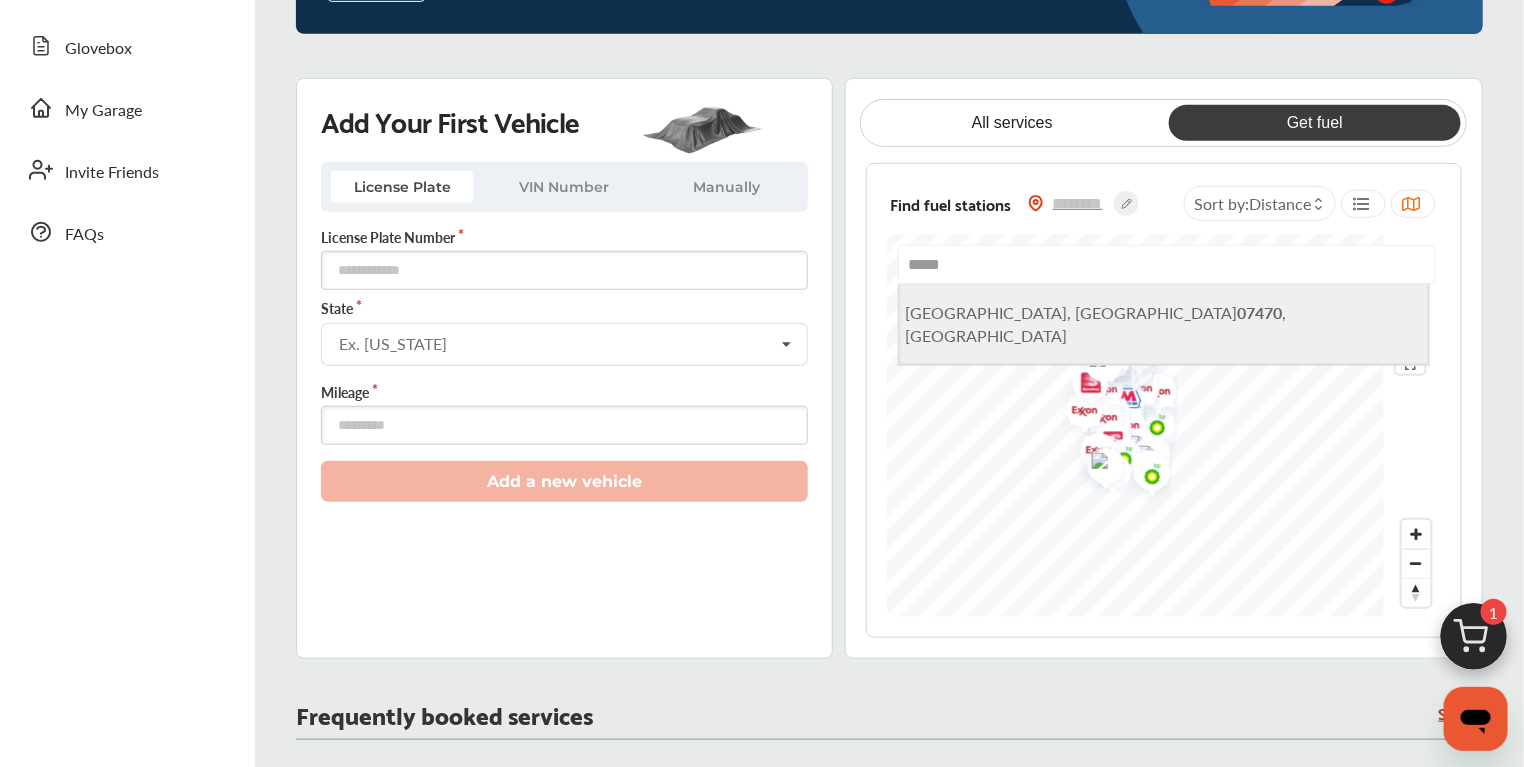 click on "[GEOGRAPHIC_DATA], NJ  07470 , [GEOGRAPHIC_DATA]" at bounding box center [1164, 324] 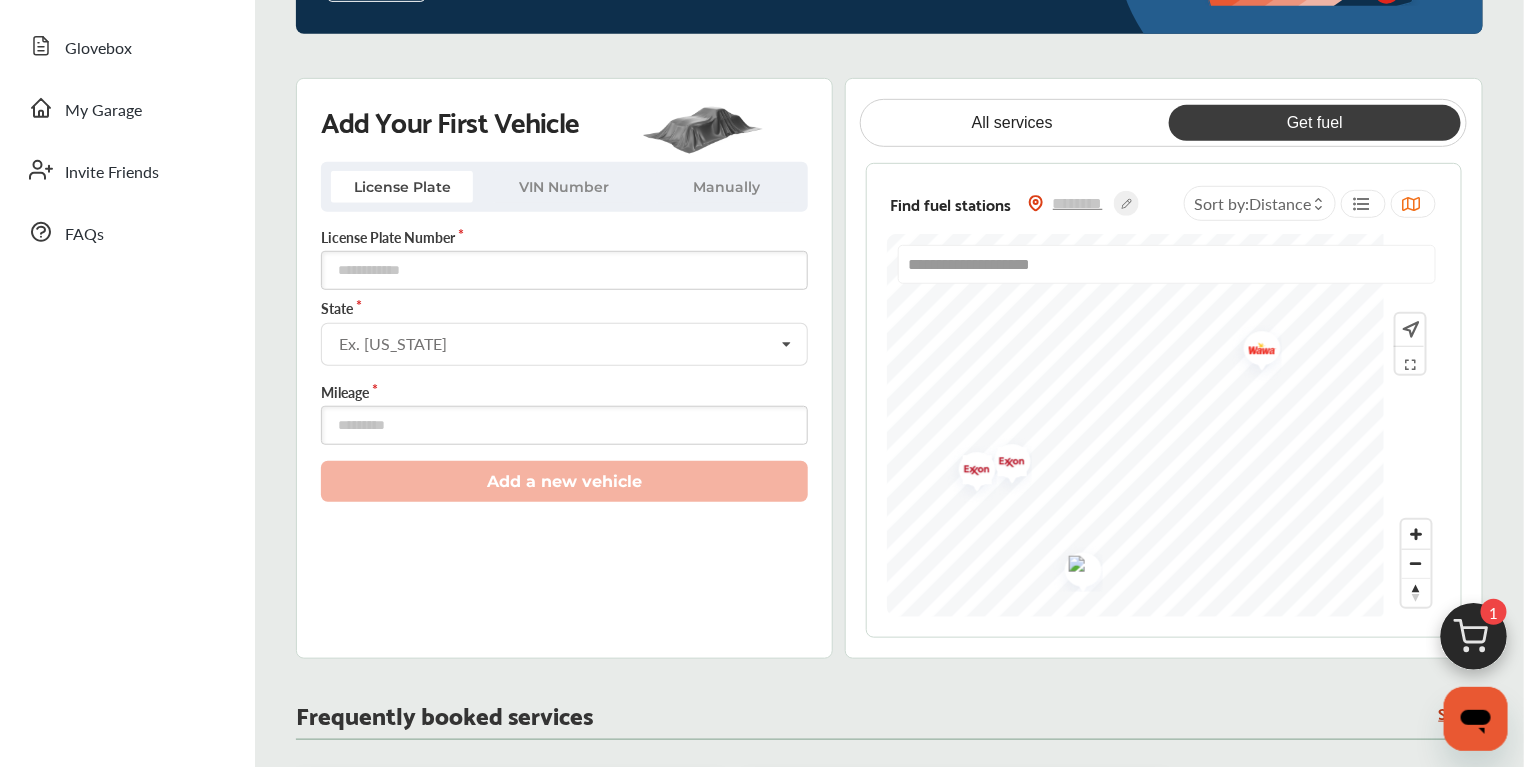 click at bounding box center [970, 472] 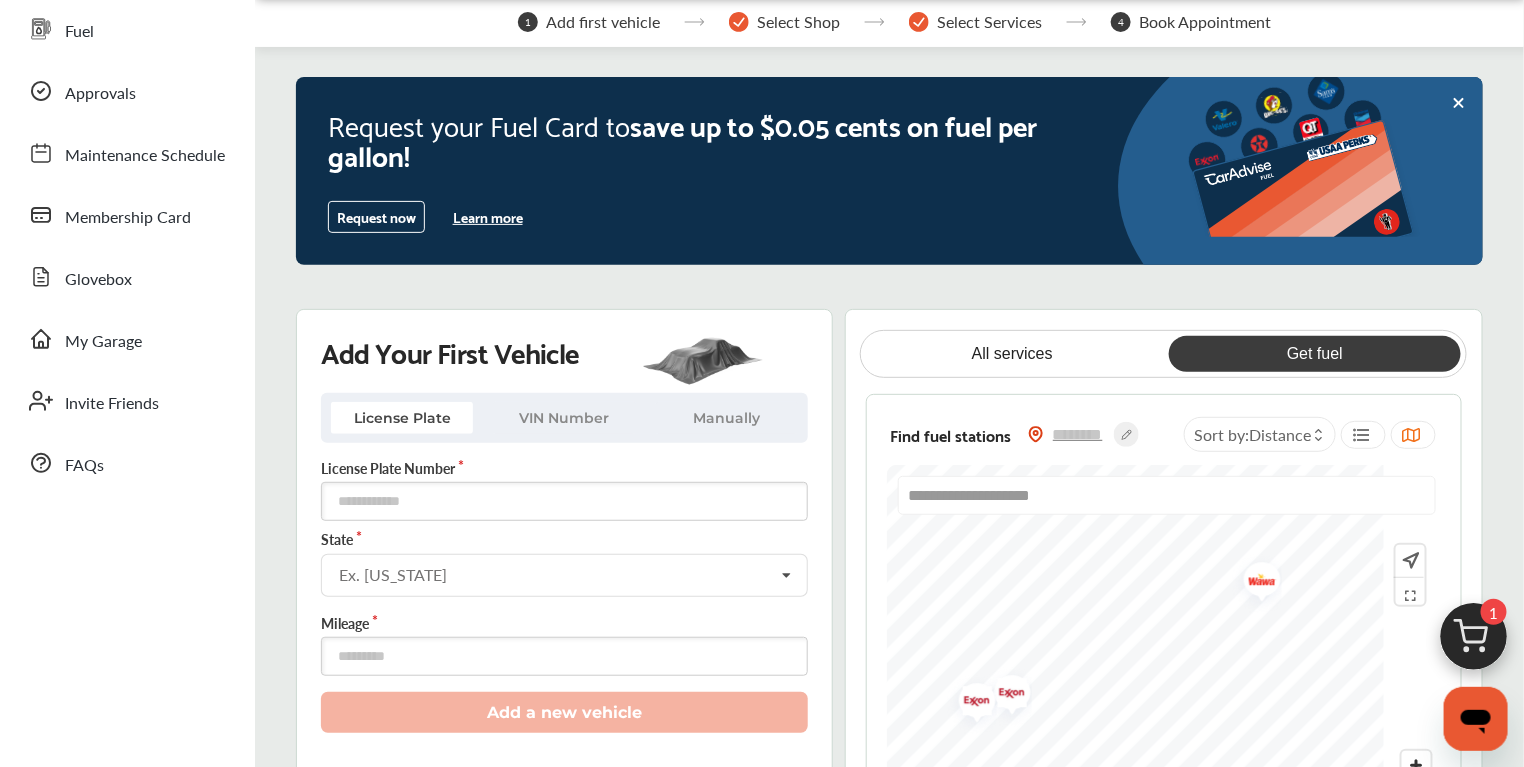 scroll, scrollTop: 90, scrollLeft: 0, axis: vertical 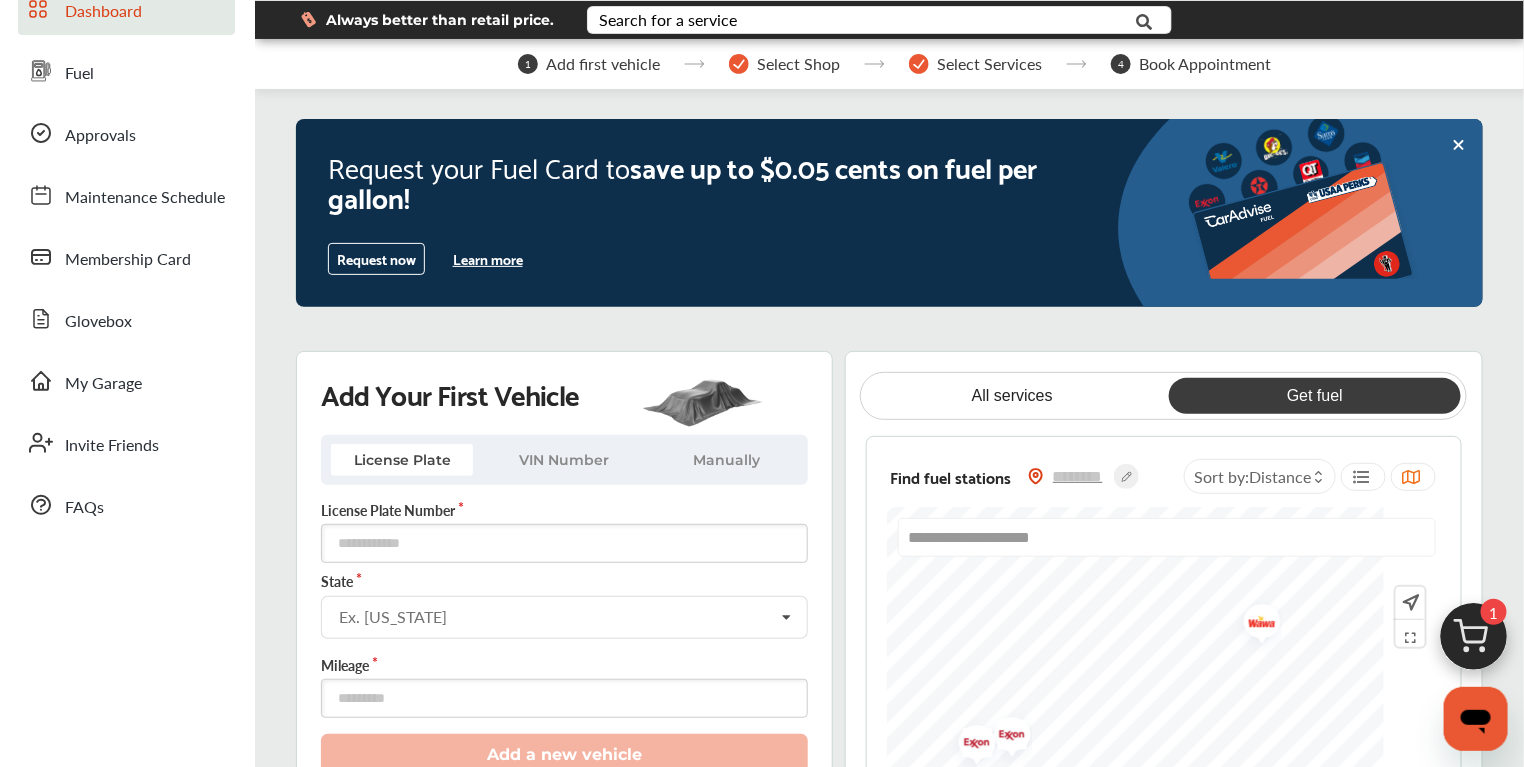 click on "Learn more" at bounding box center [488, 259] 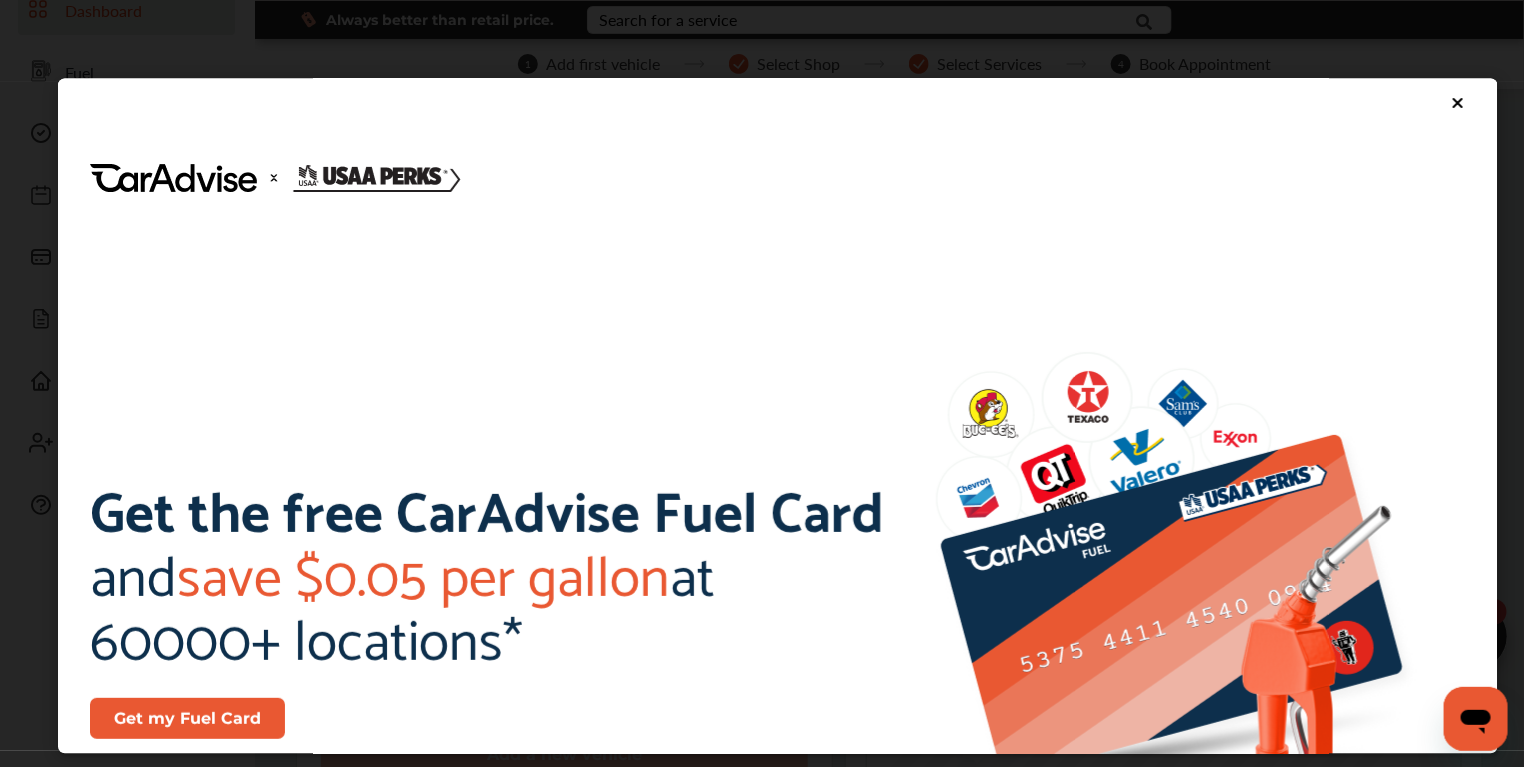 scroll, scrollTop: 0, scrollLeft: 0, axis: both 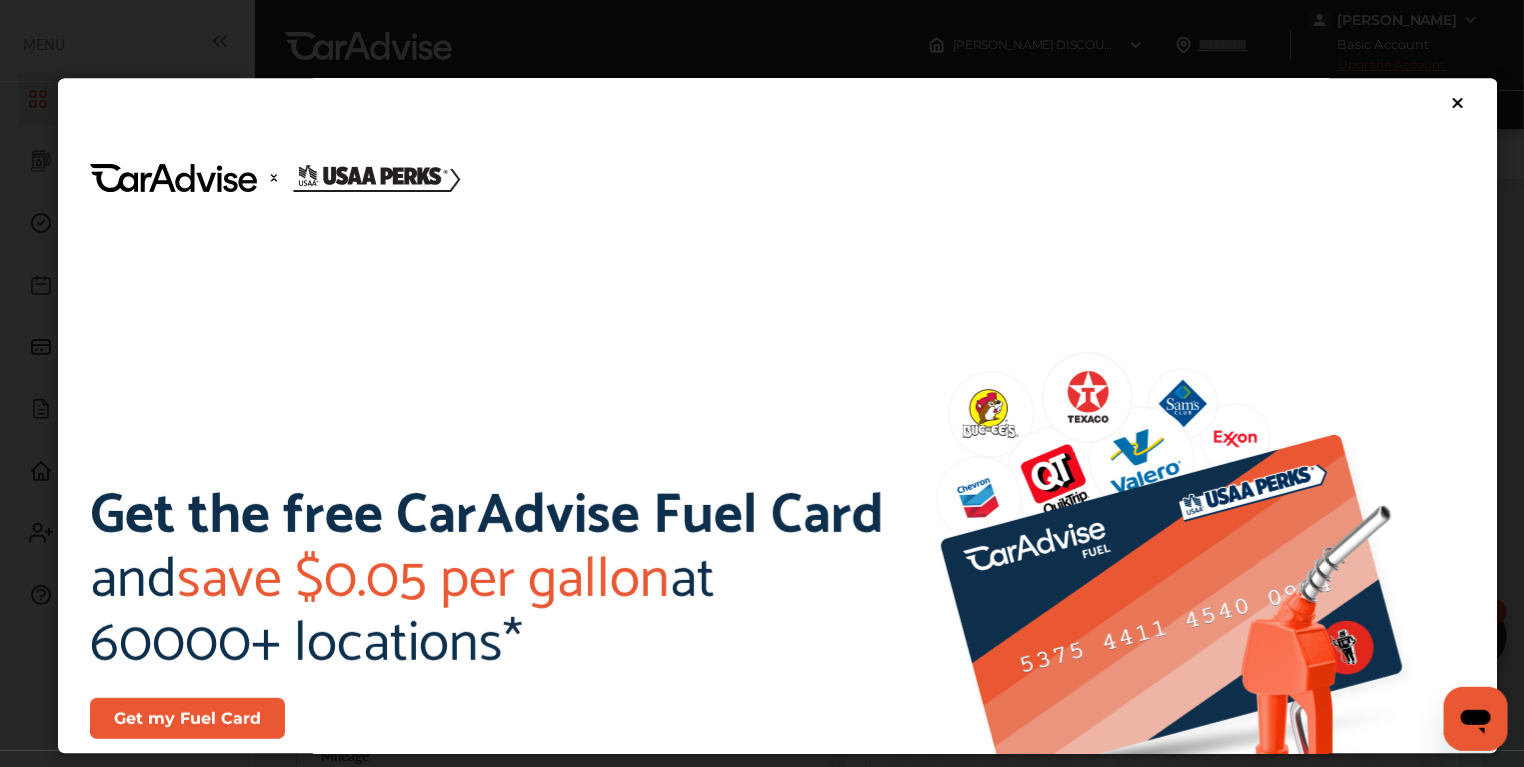 click 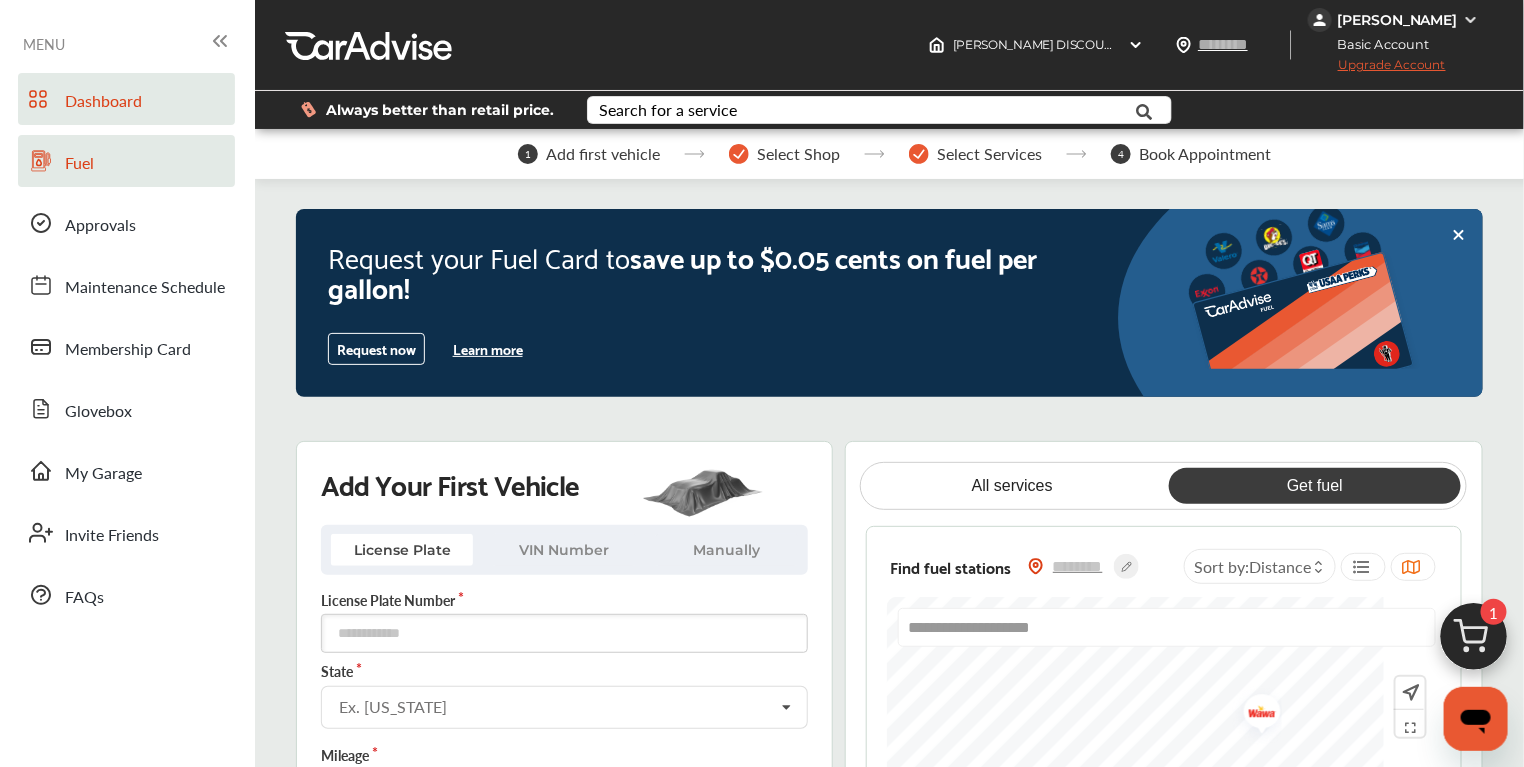 click on "Fuel" at bounding box center (79, 164) 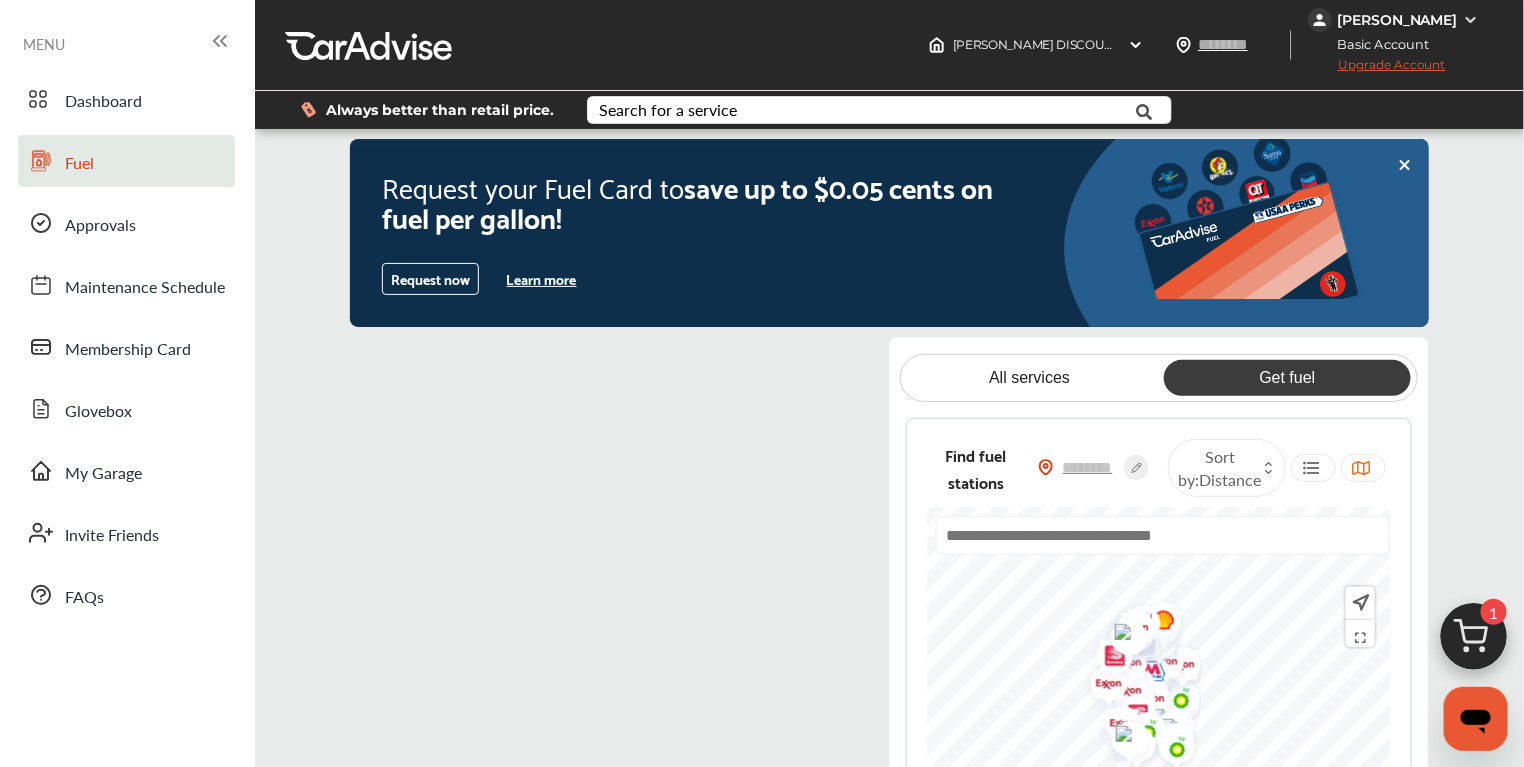 click on "Upgrade Account" at bounding box center [1377, 69] 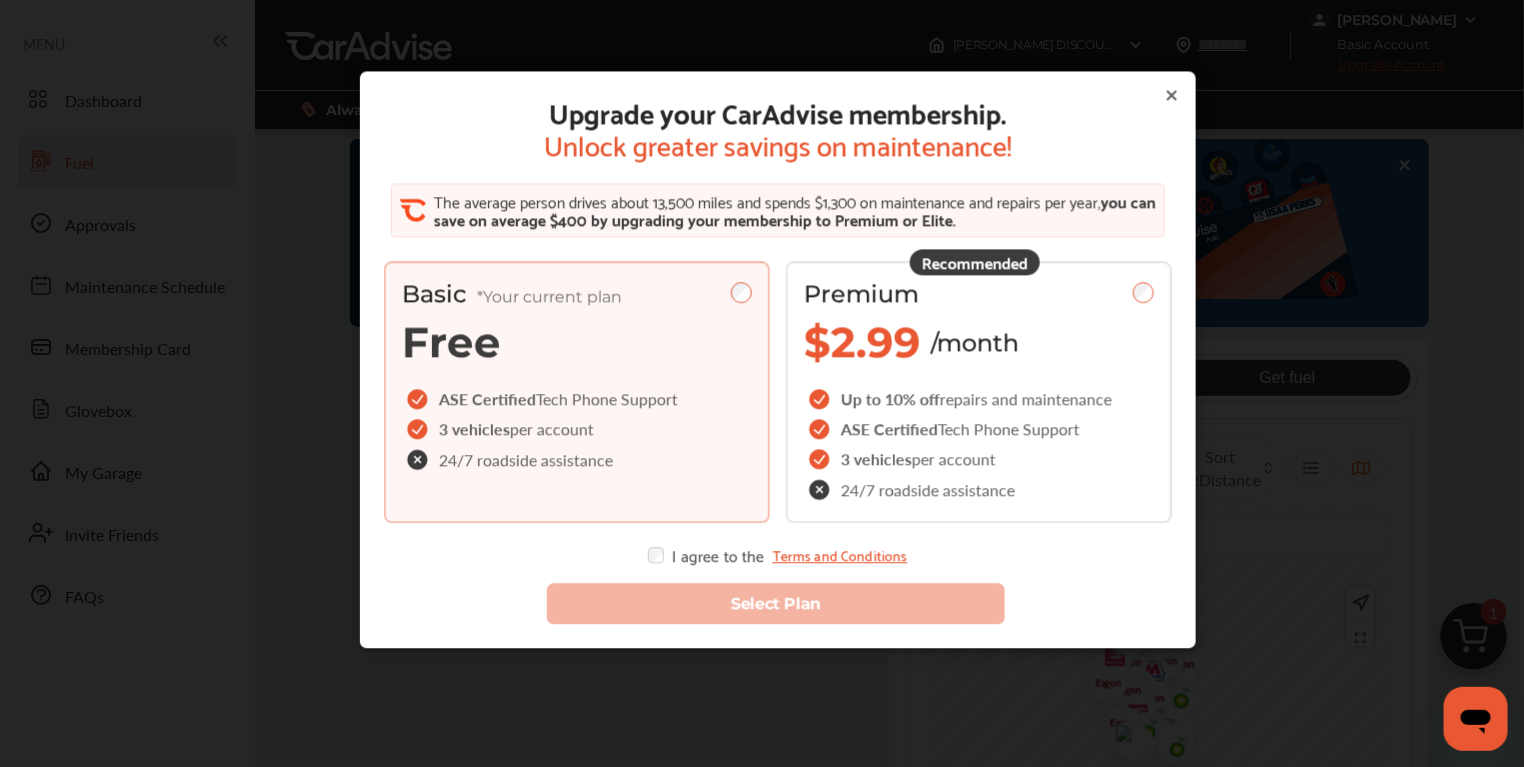 click 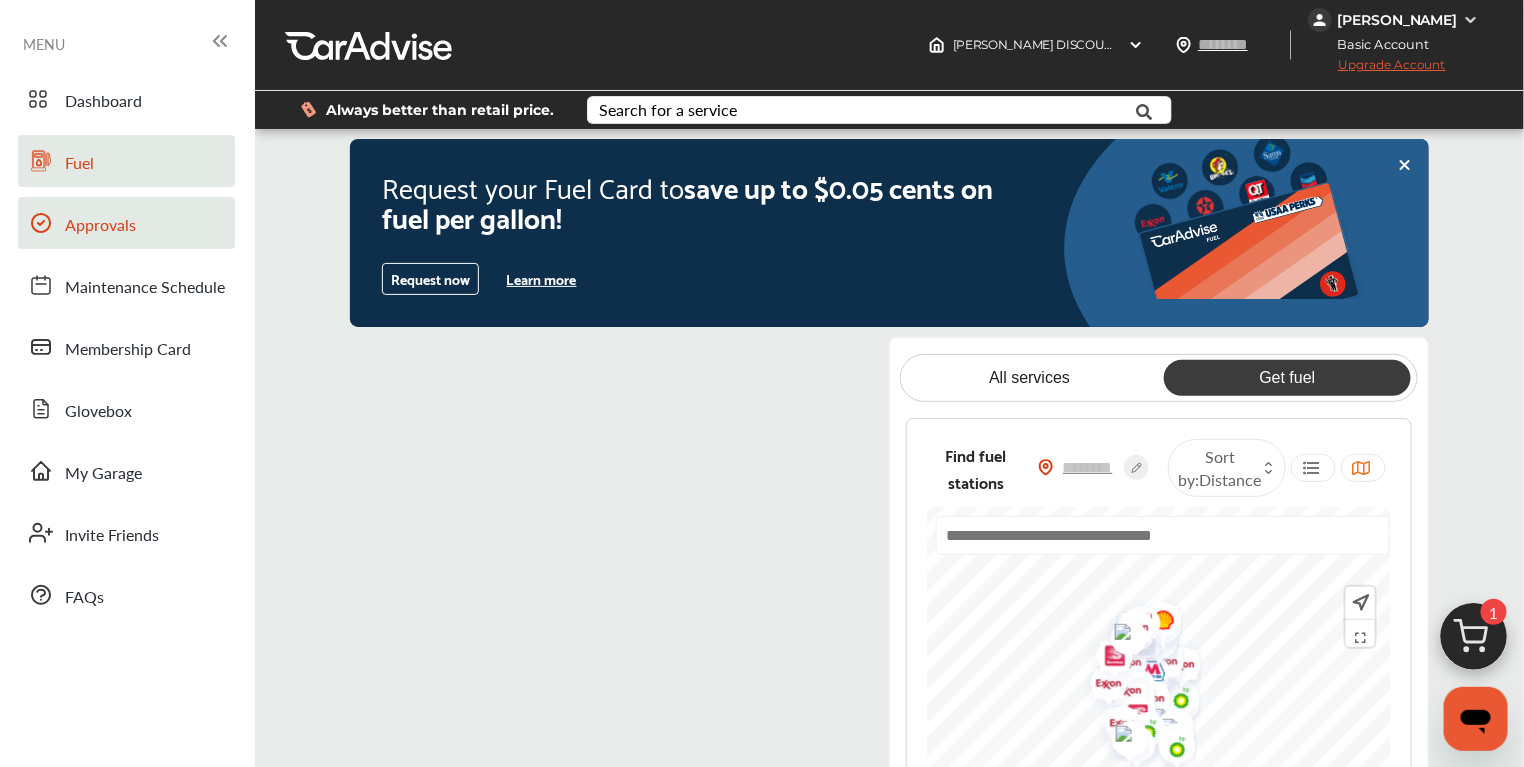 click on "Approvals" at bounding box center (126, 223) 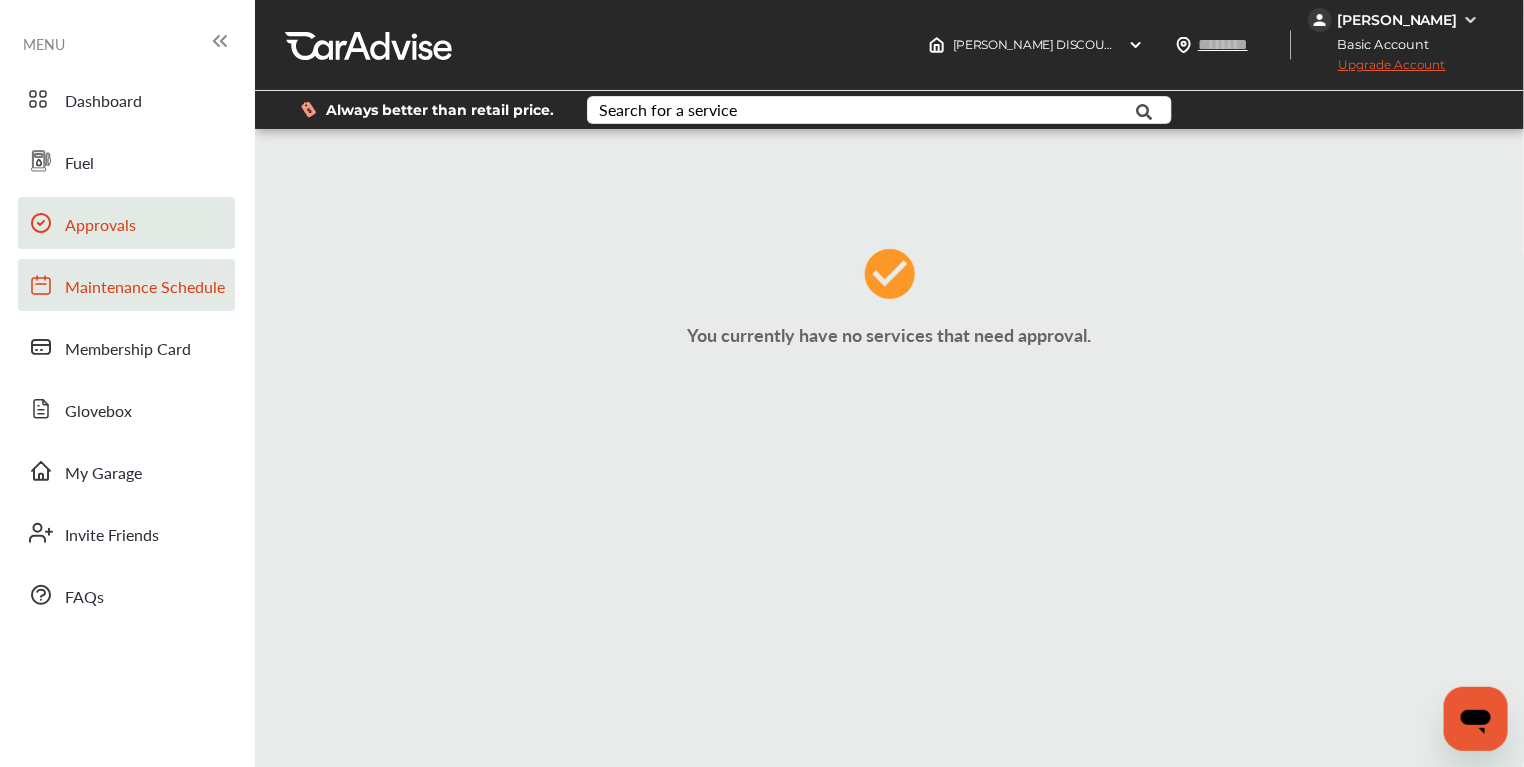click on "Maintenance Schedule" at bounding box center [145, 288] 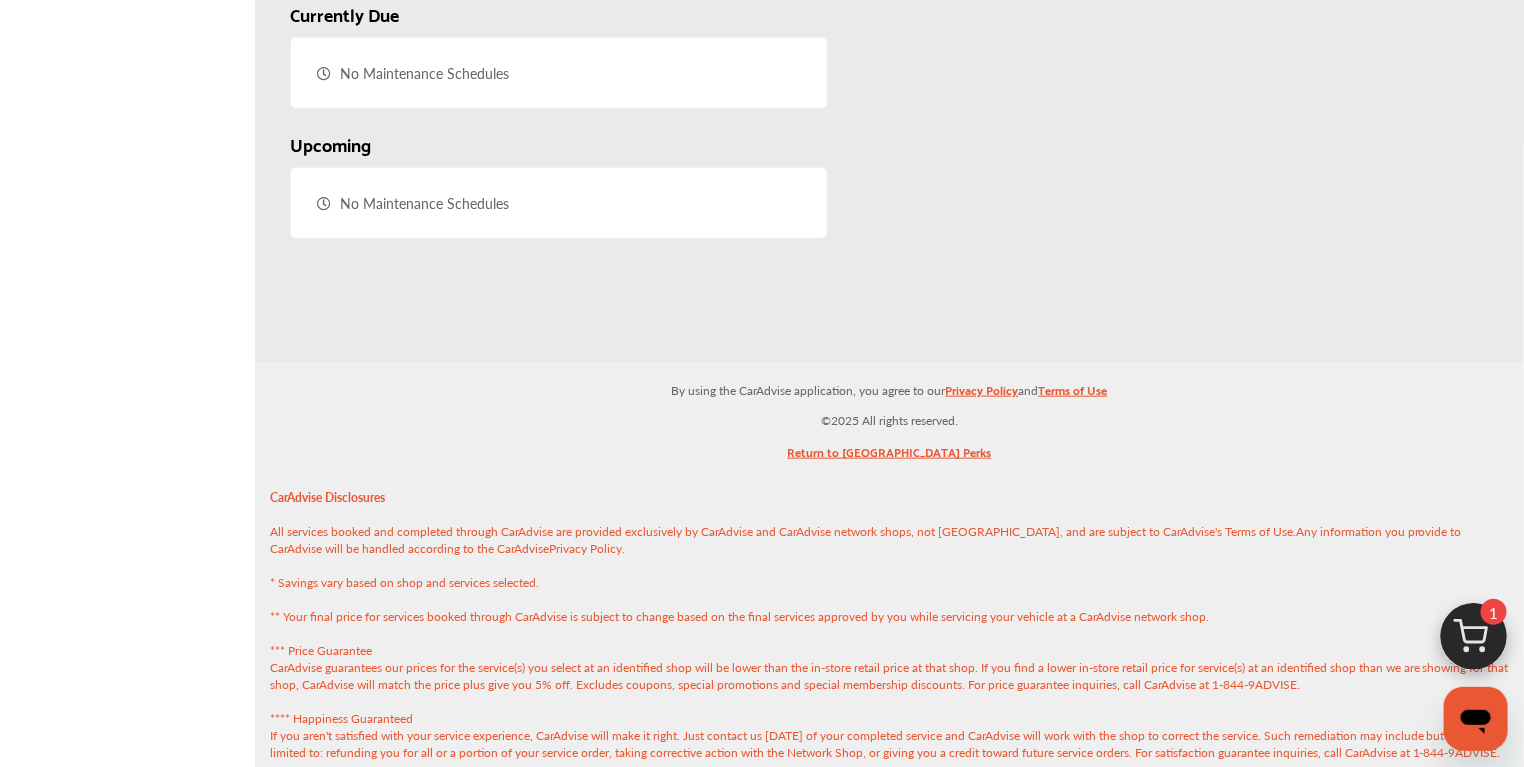 scroll, scrollTop: 164, scrollLeft: 0, axis: vertical 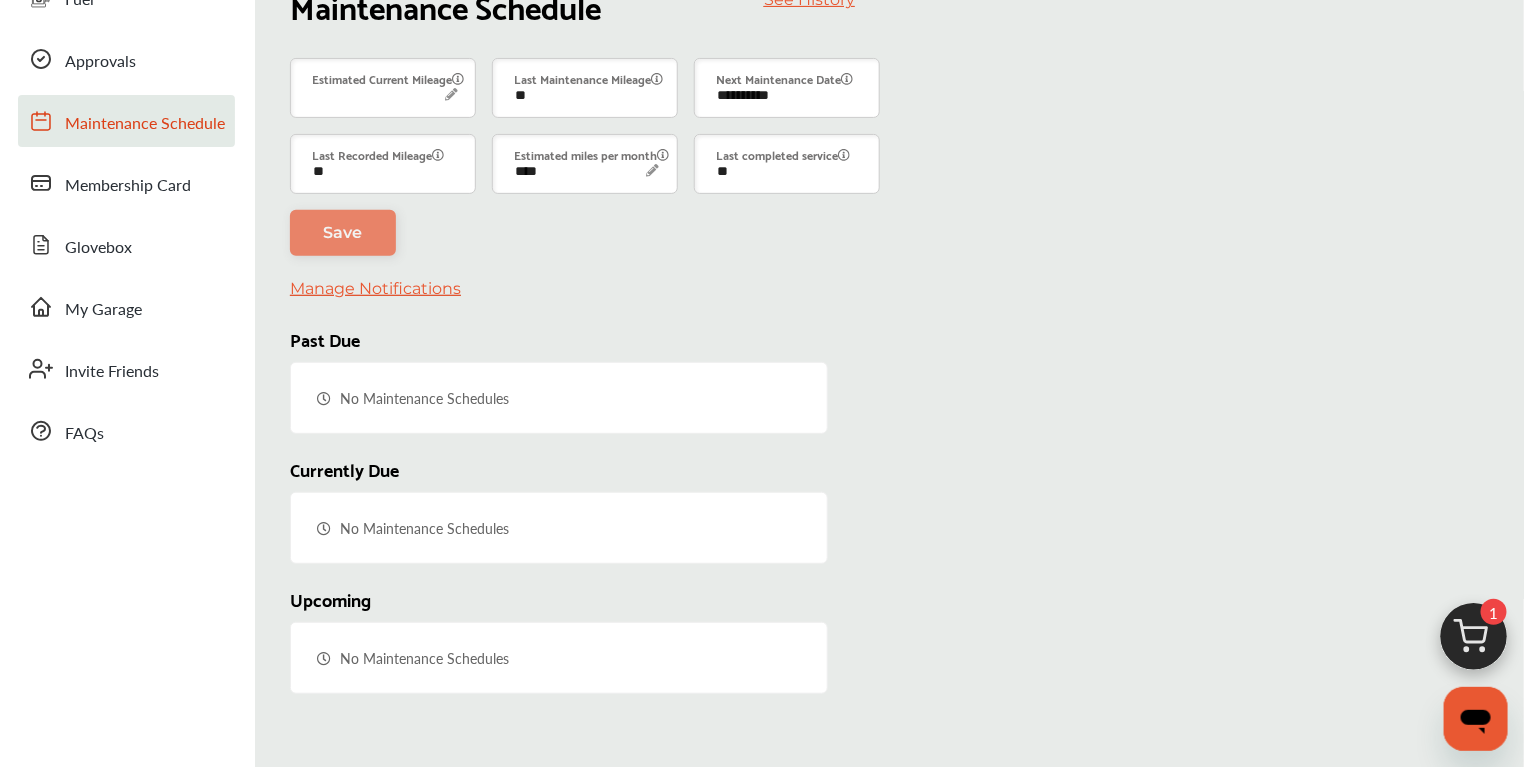 click on "Membership Card" at bounding box center (128, 186) 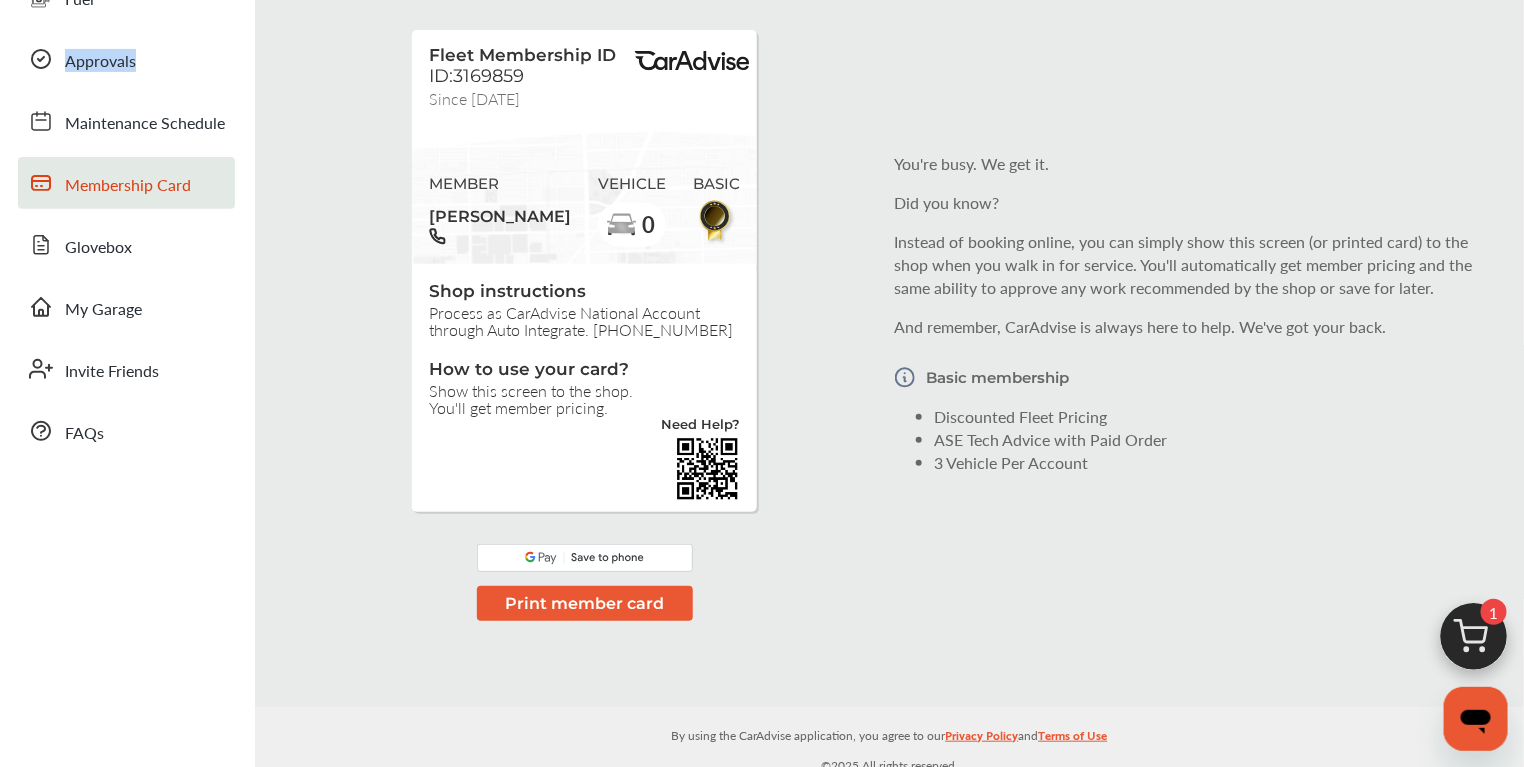 scroll, scrollTop: 0, scrollLeft: 0, axis: both 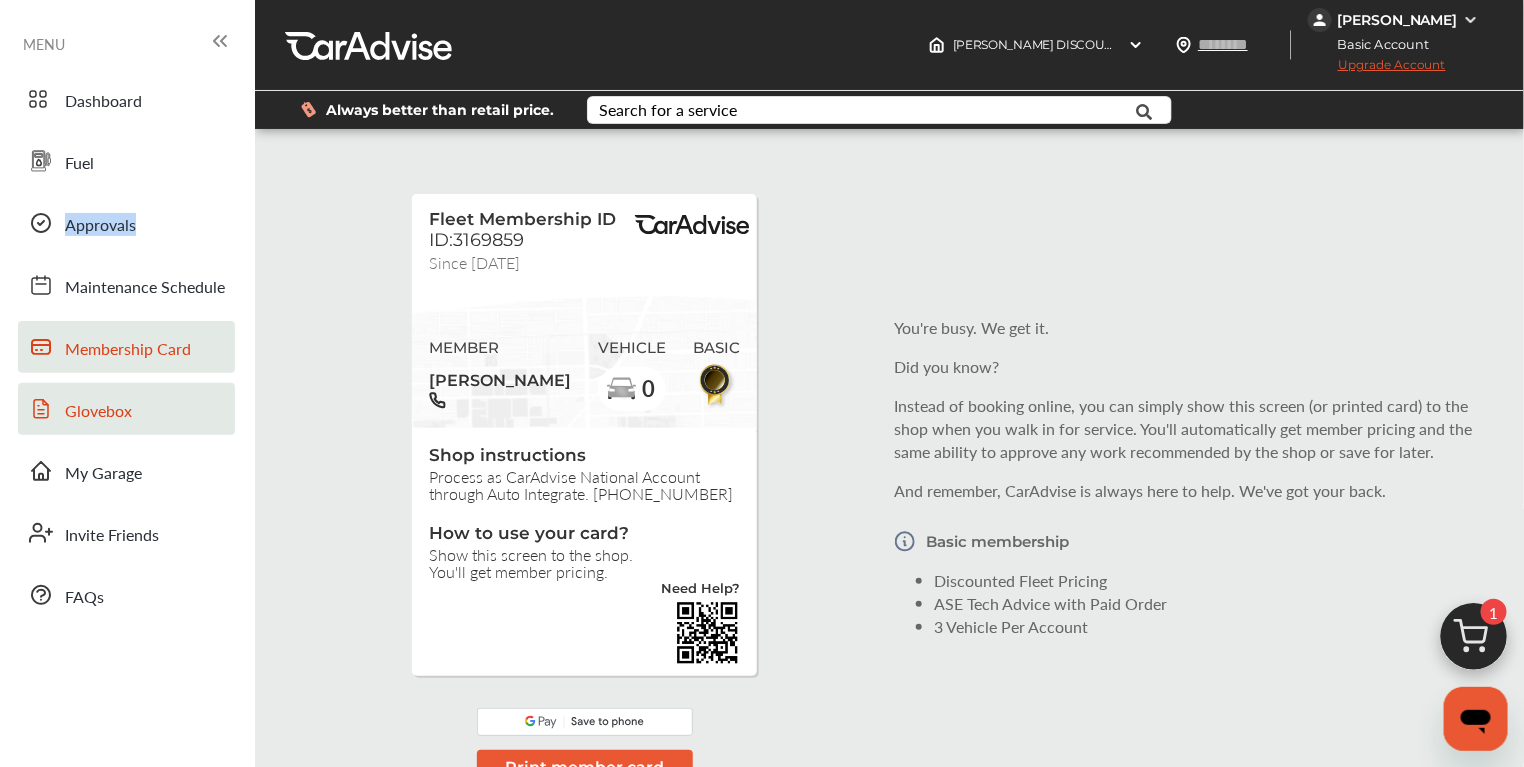 click on "Glovebox" at bounding box center (98, 412) 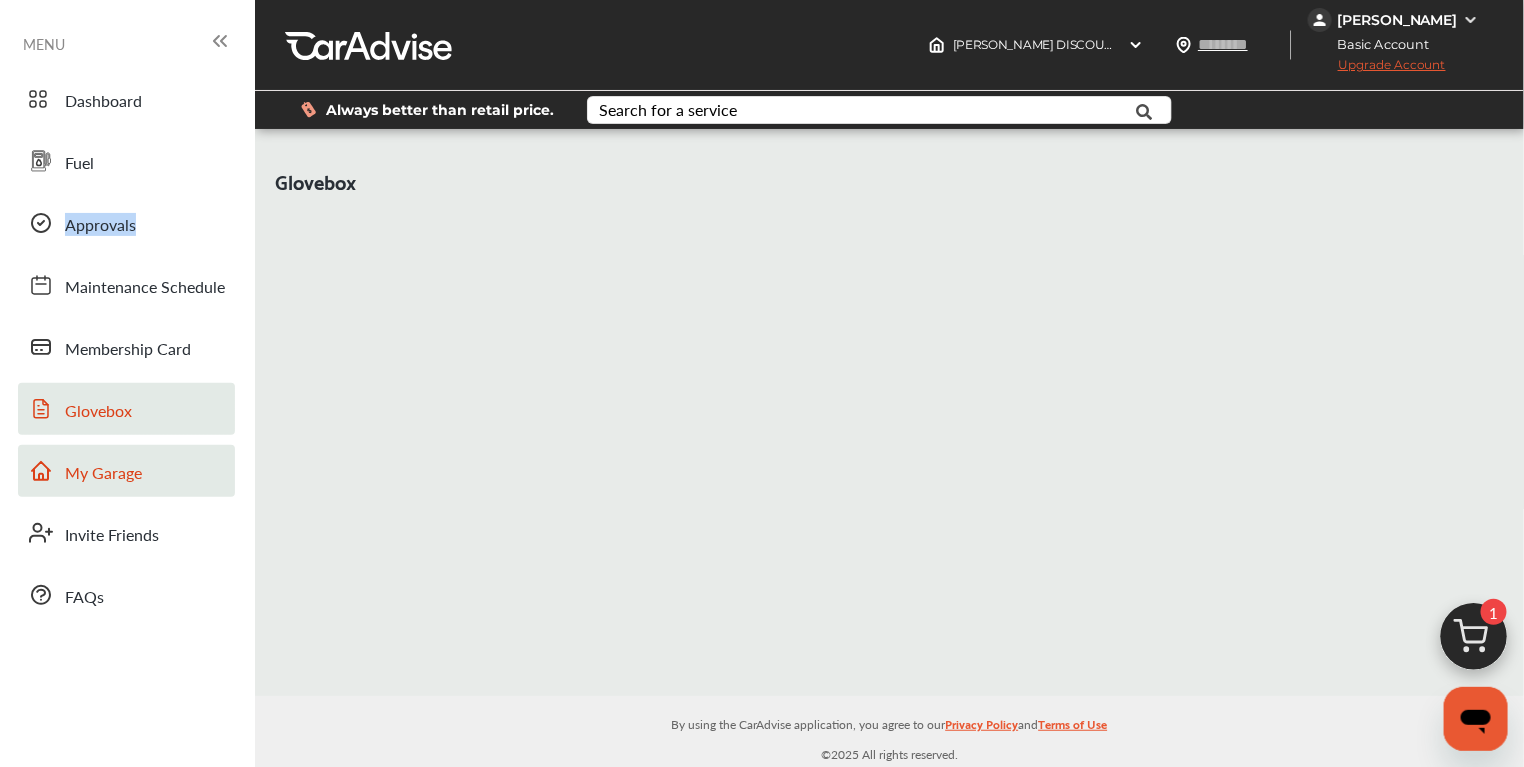 click on "My Garage" at bounding box center (103, 474) 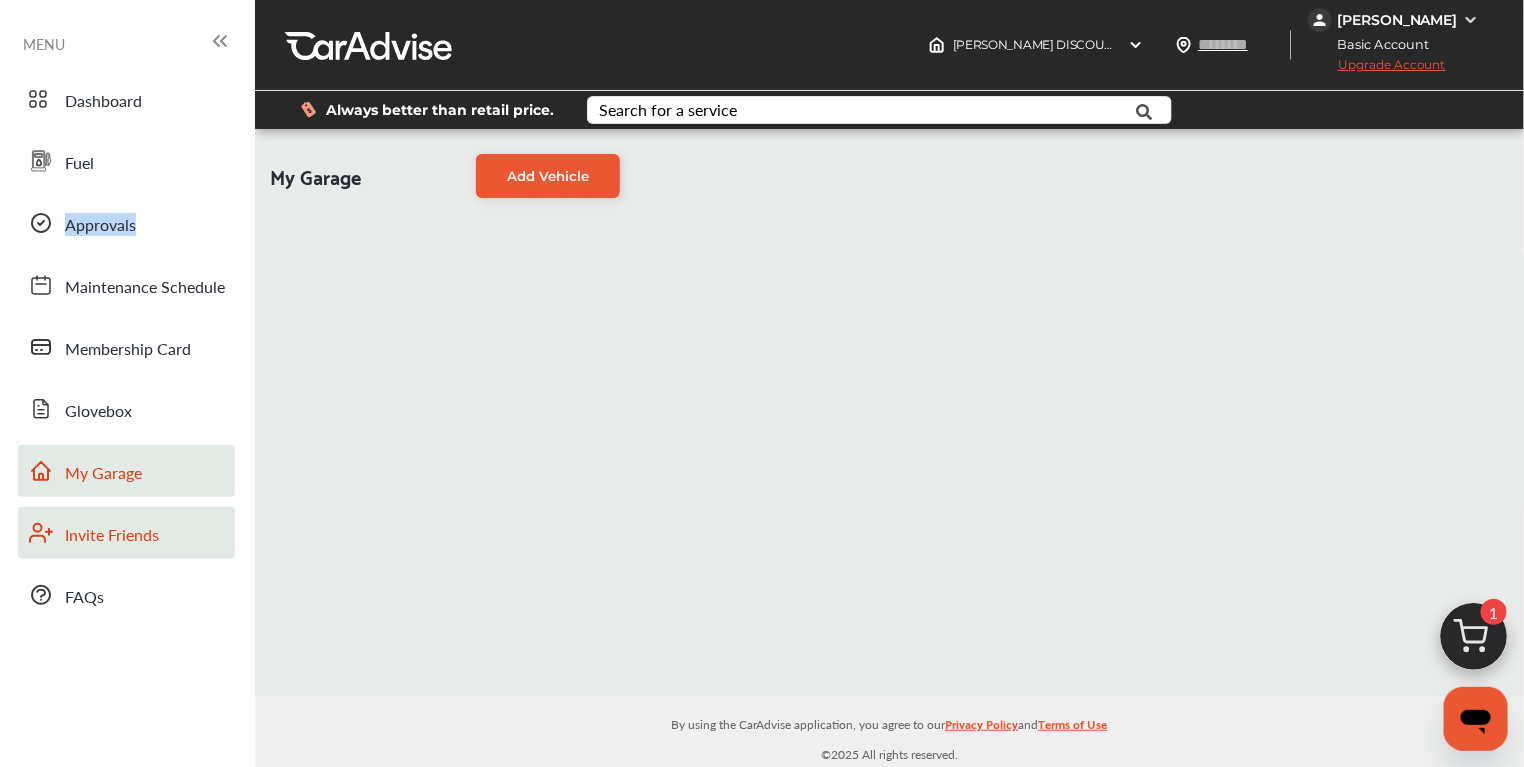 click on "Invite Friends" at bounding box center [112, 536] 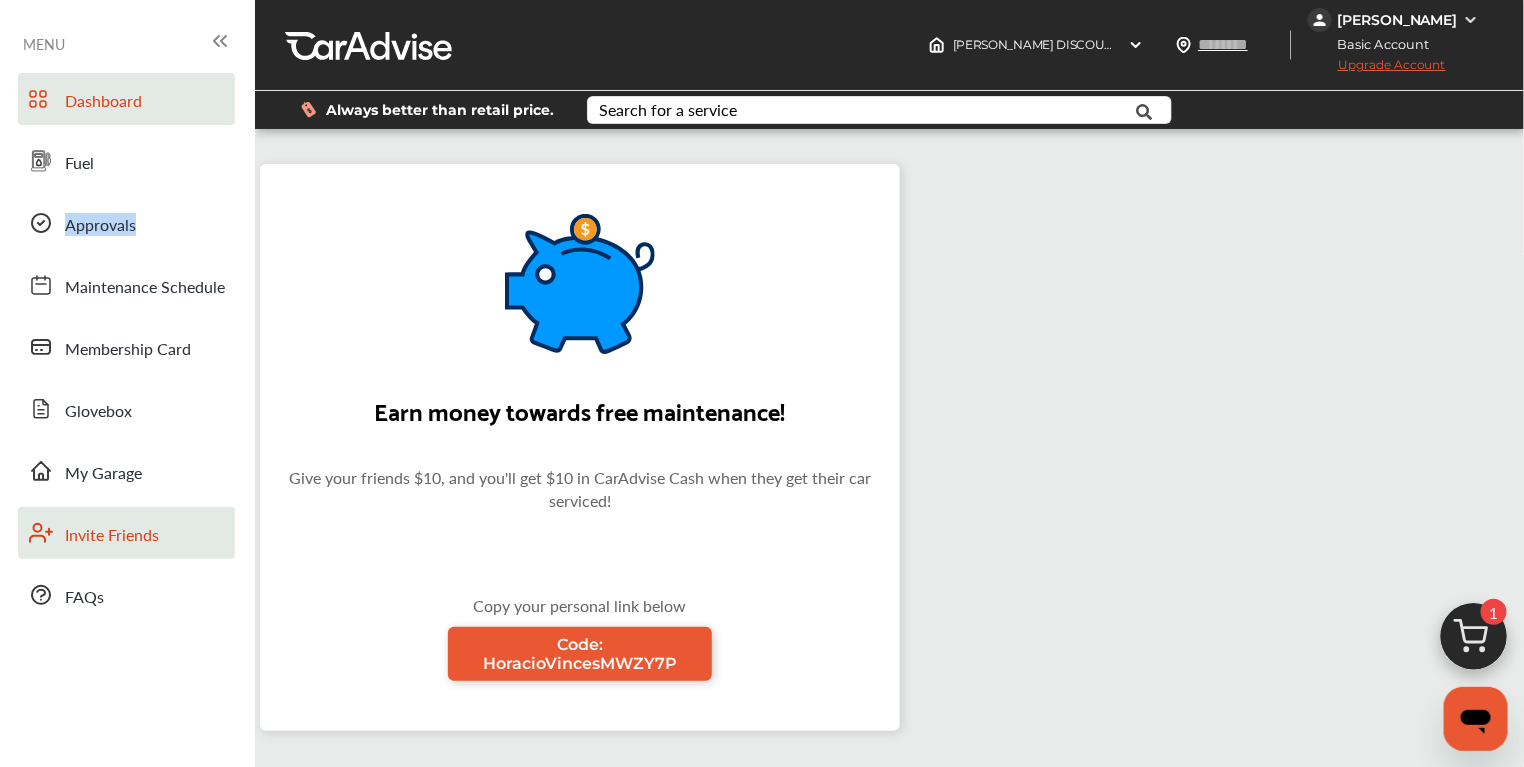 click on "Dashboard" at bounding box center [103, 102] 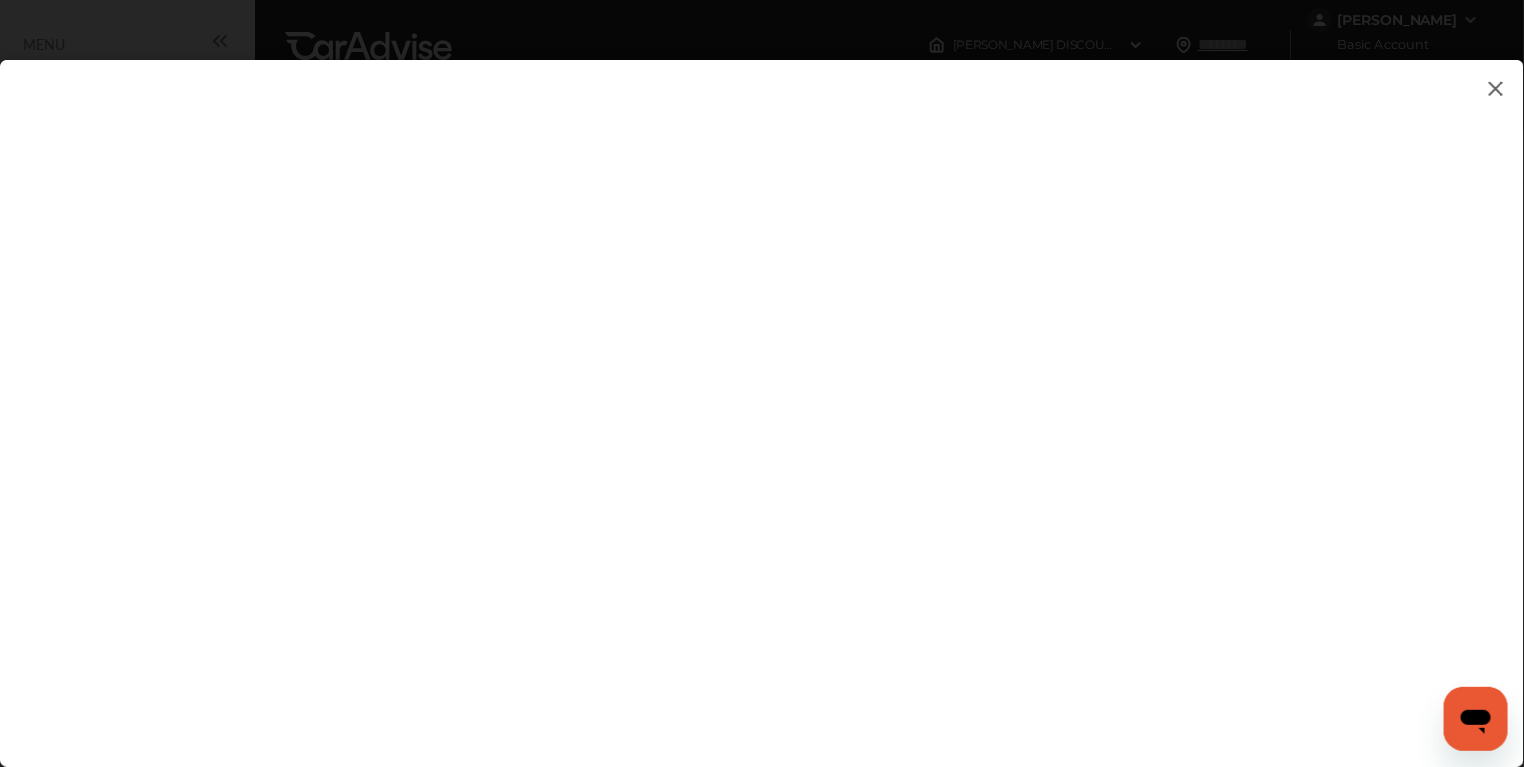 click at bounding box center (762, 393) 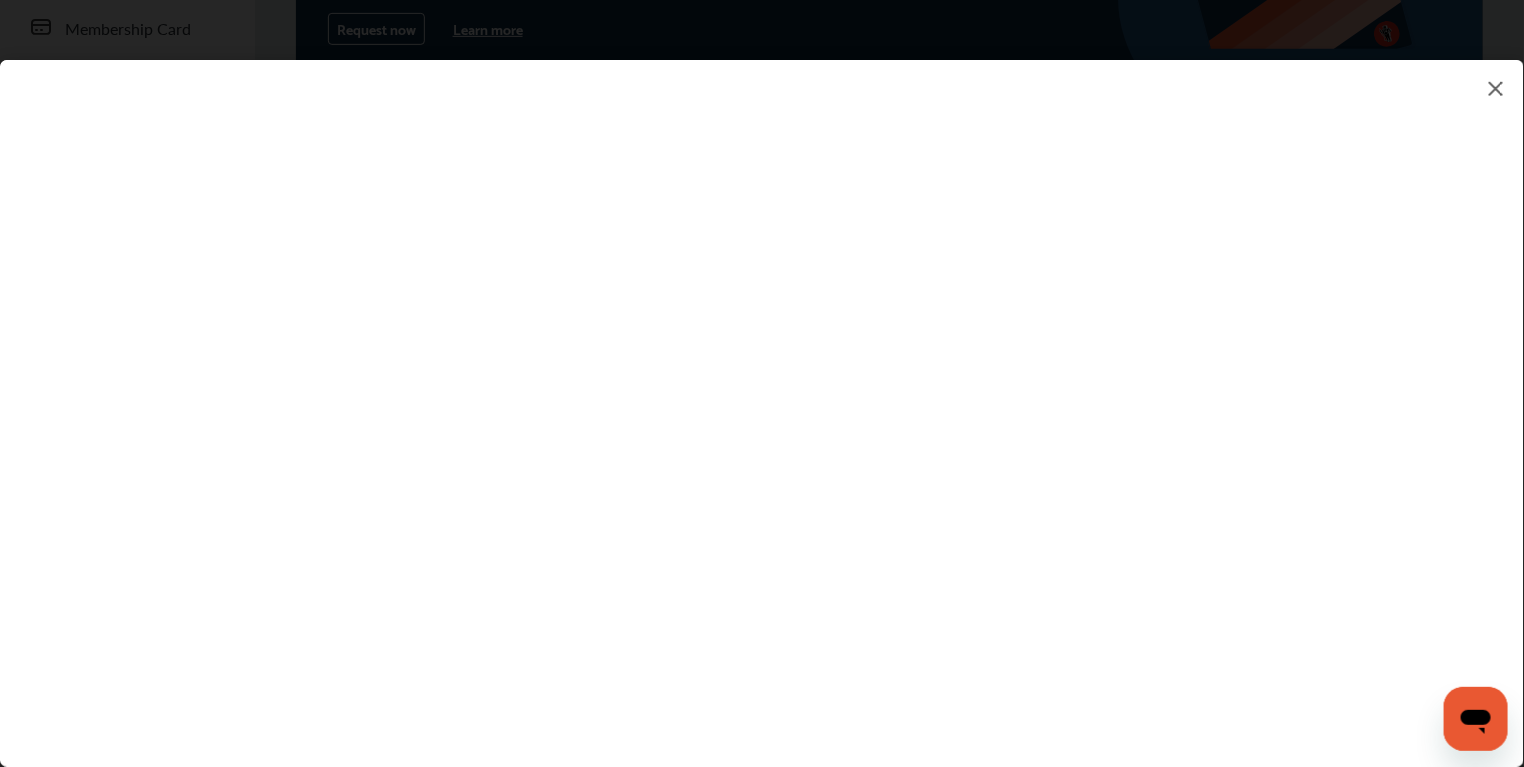 scroll, scrollTop: 545, scrollLeft: 0, axis: vertical 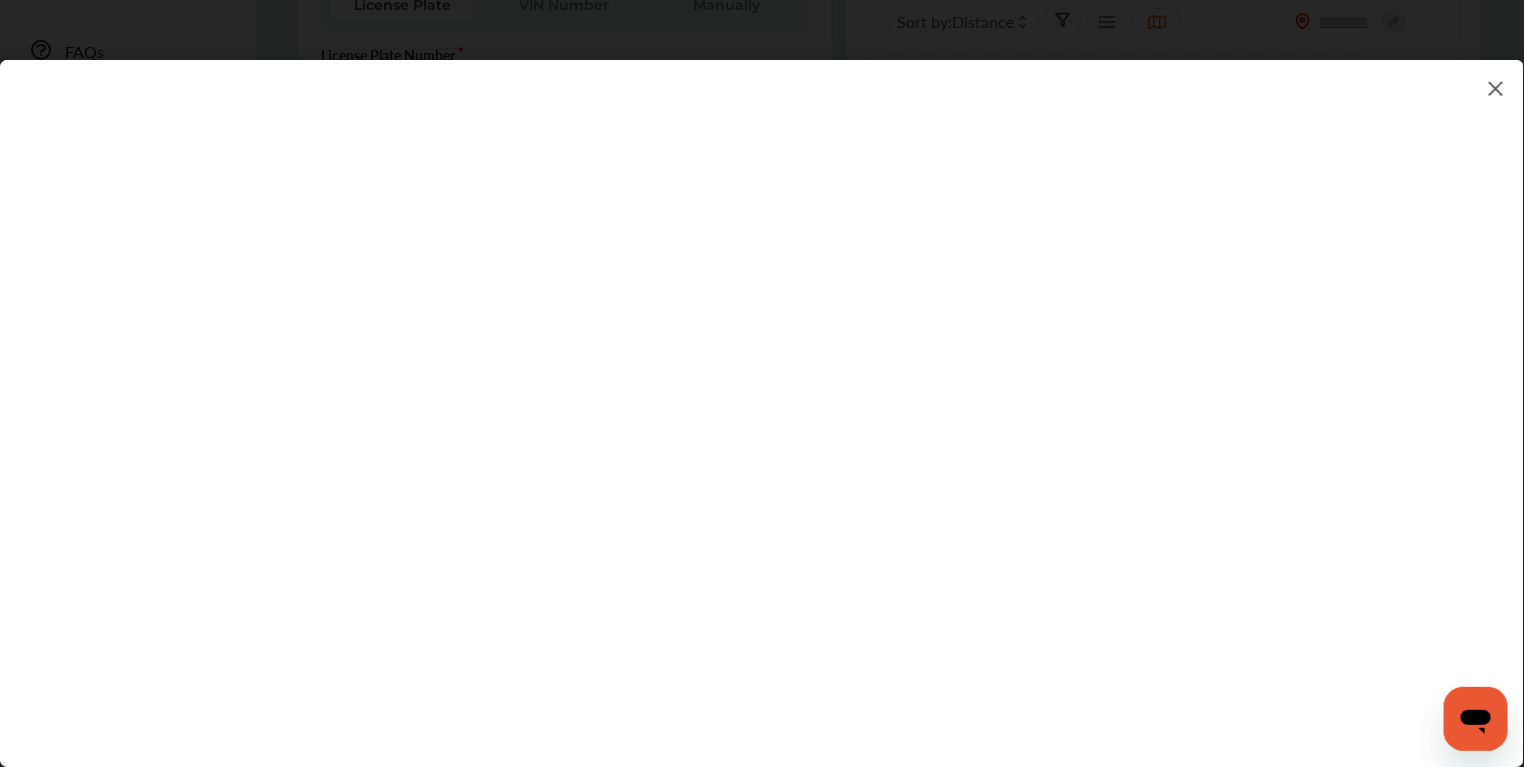 click at bounding box center [1496, 88] 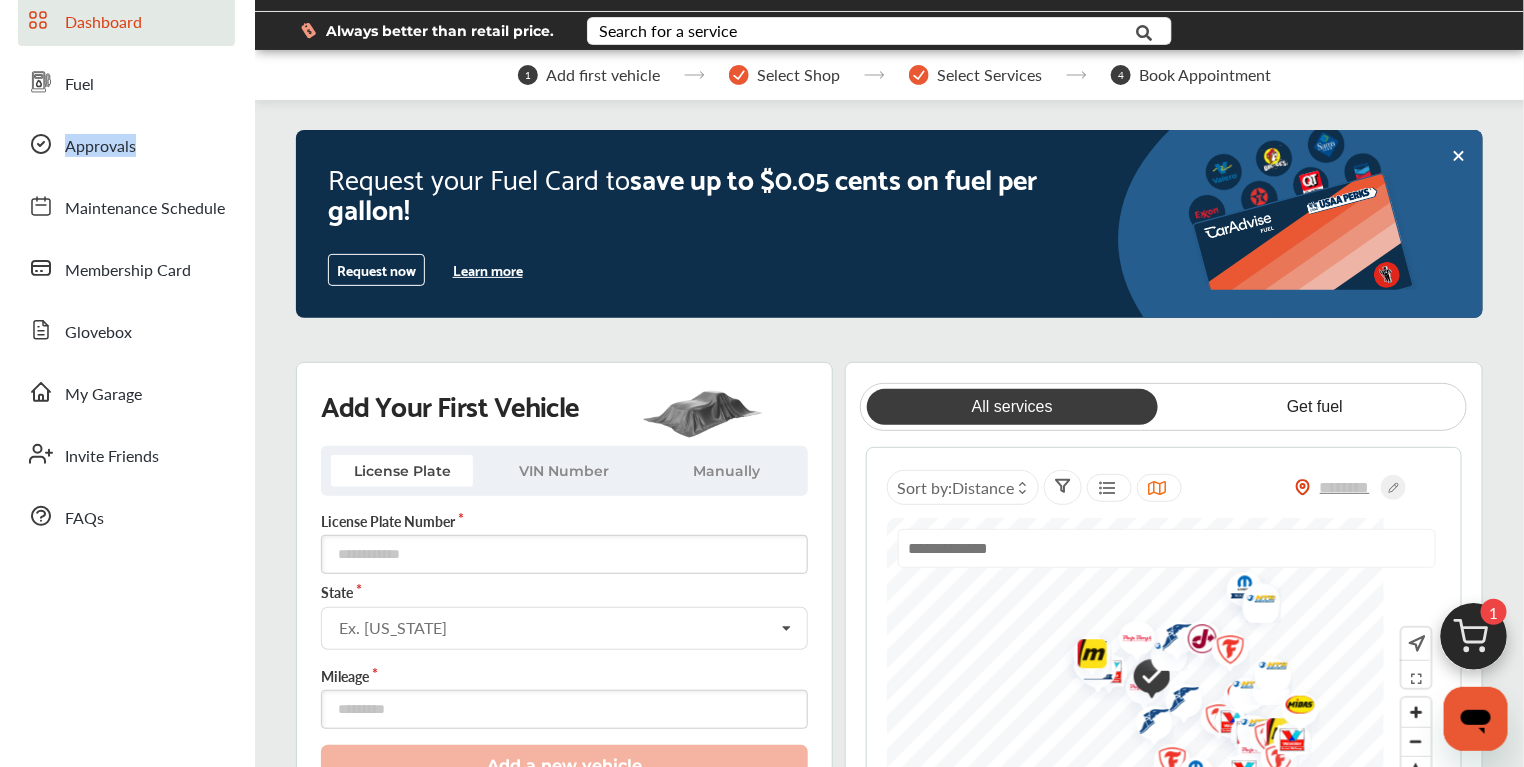 scroll, scrollTop: 181, scrollLeft: 0, axis: vertical 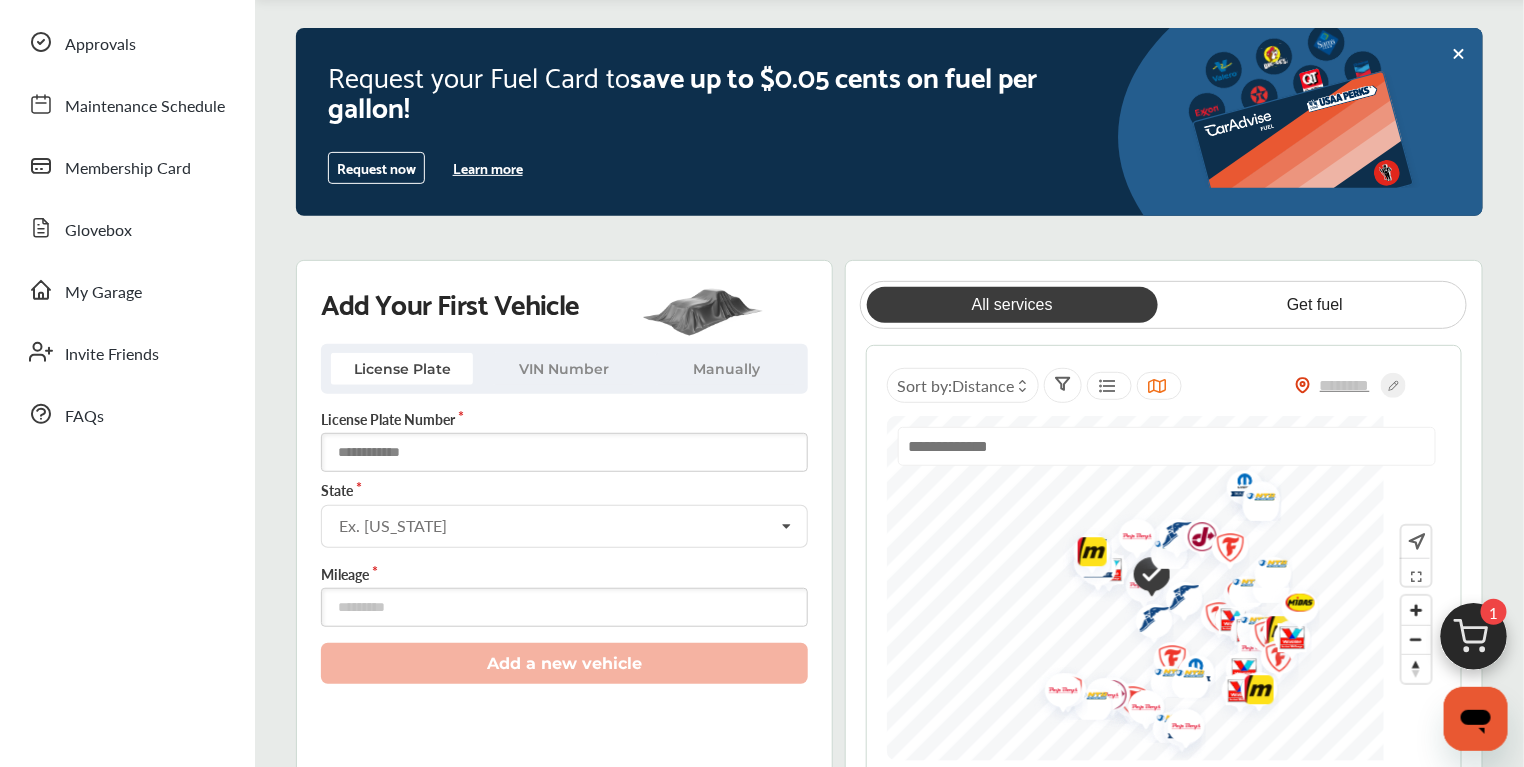 click at bounding box center [564, 452] 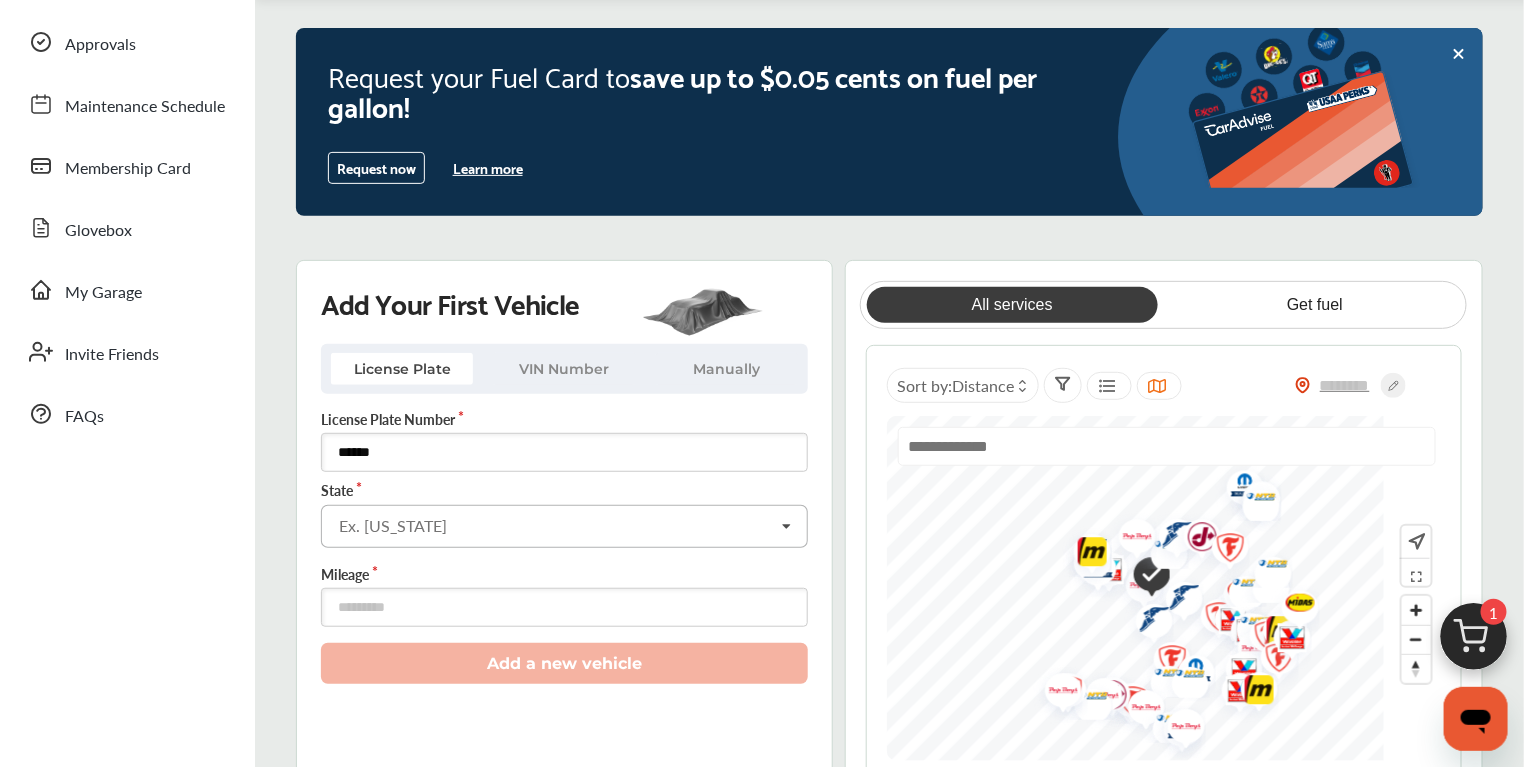 type on "******" 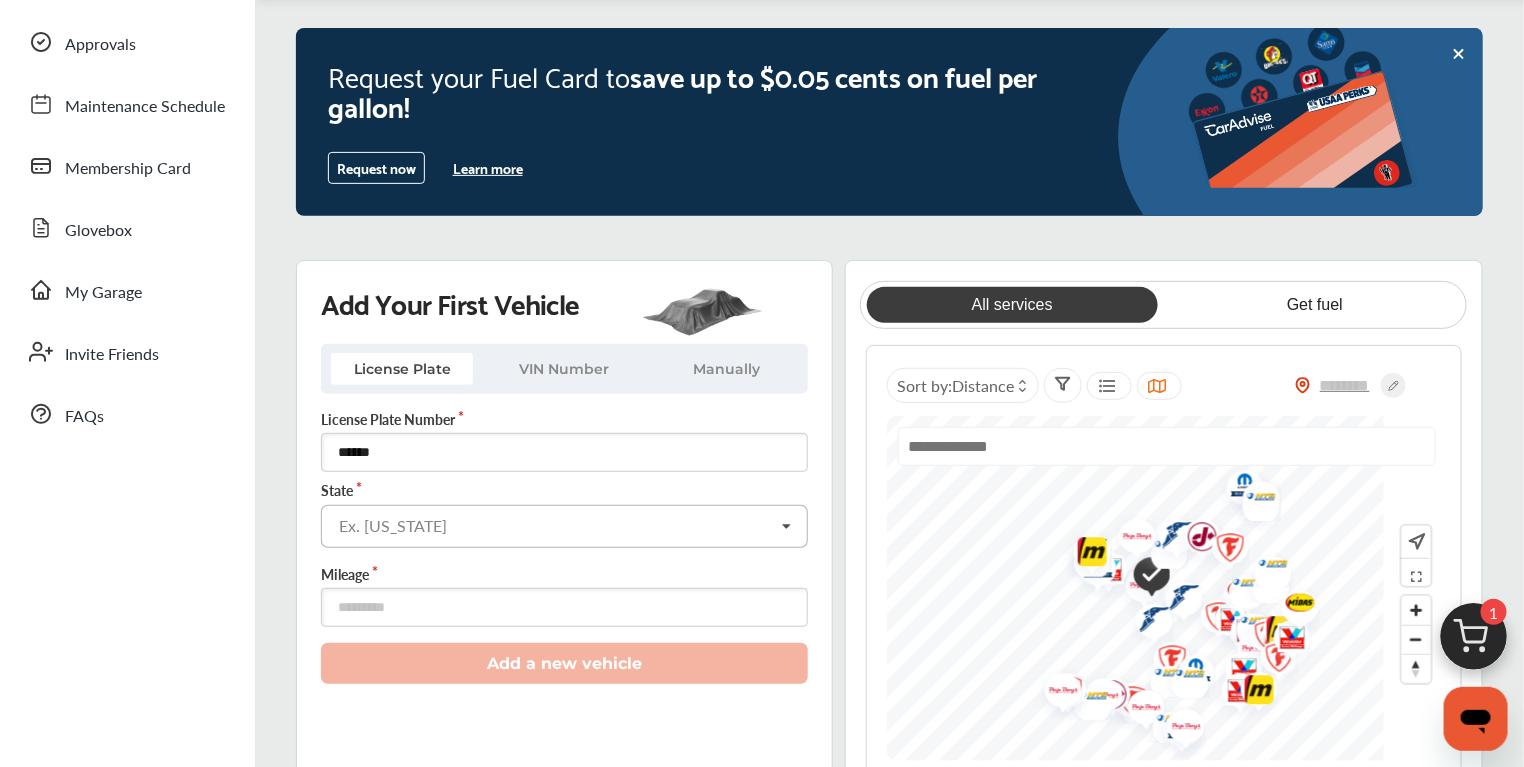 click at bounding box center [565, 525] 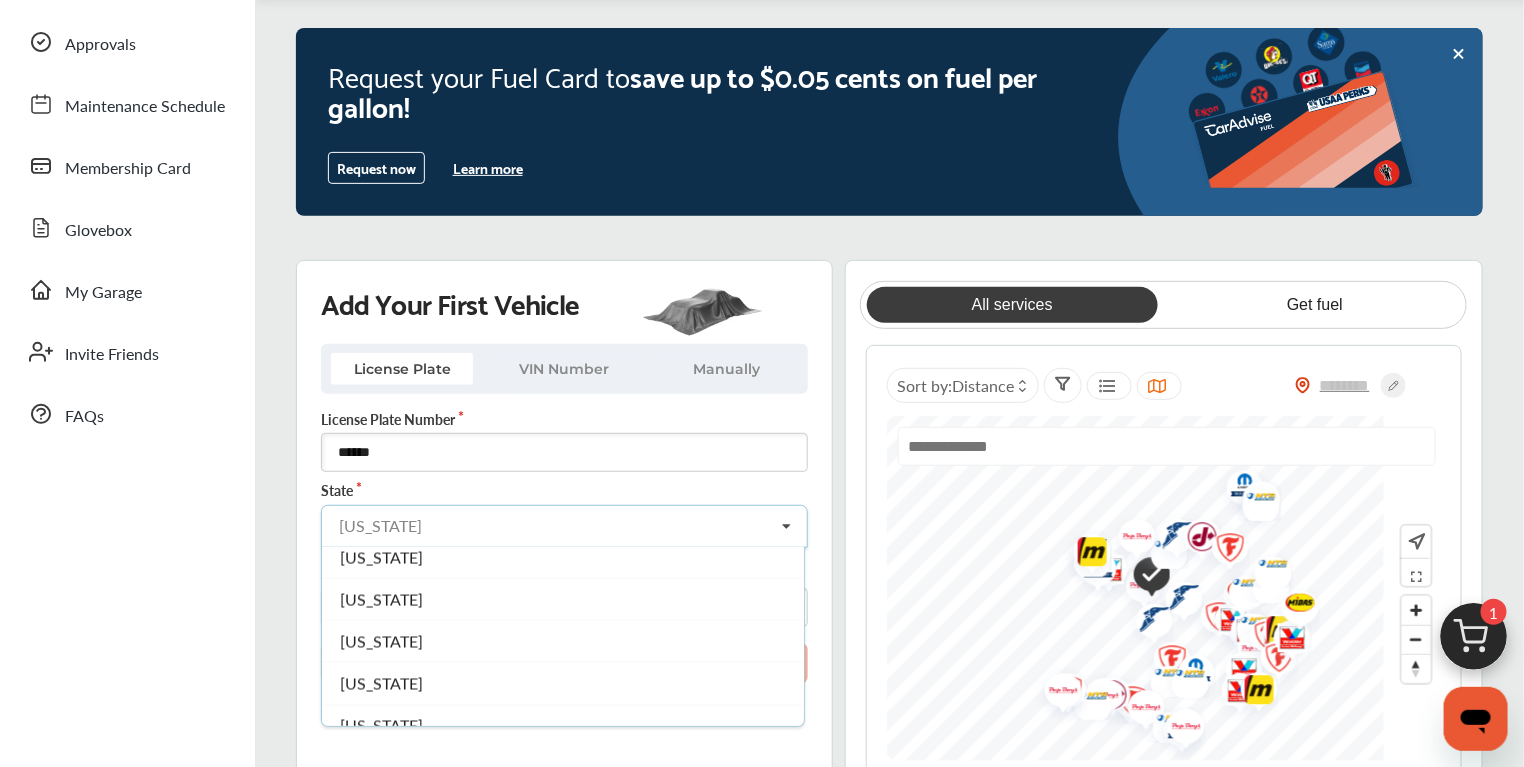 scroll, scrollTop: 1363, scrollLeft: 0, axis: vertical 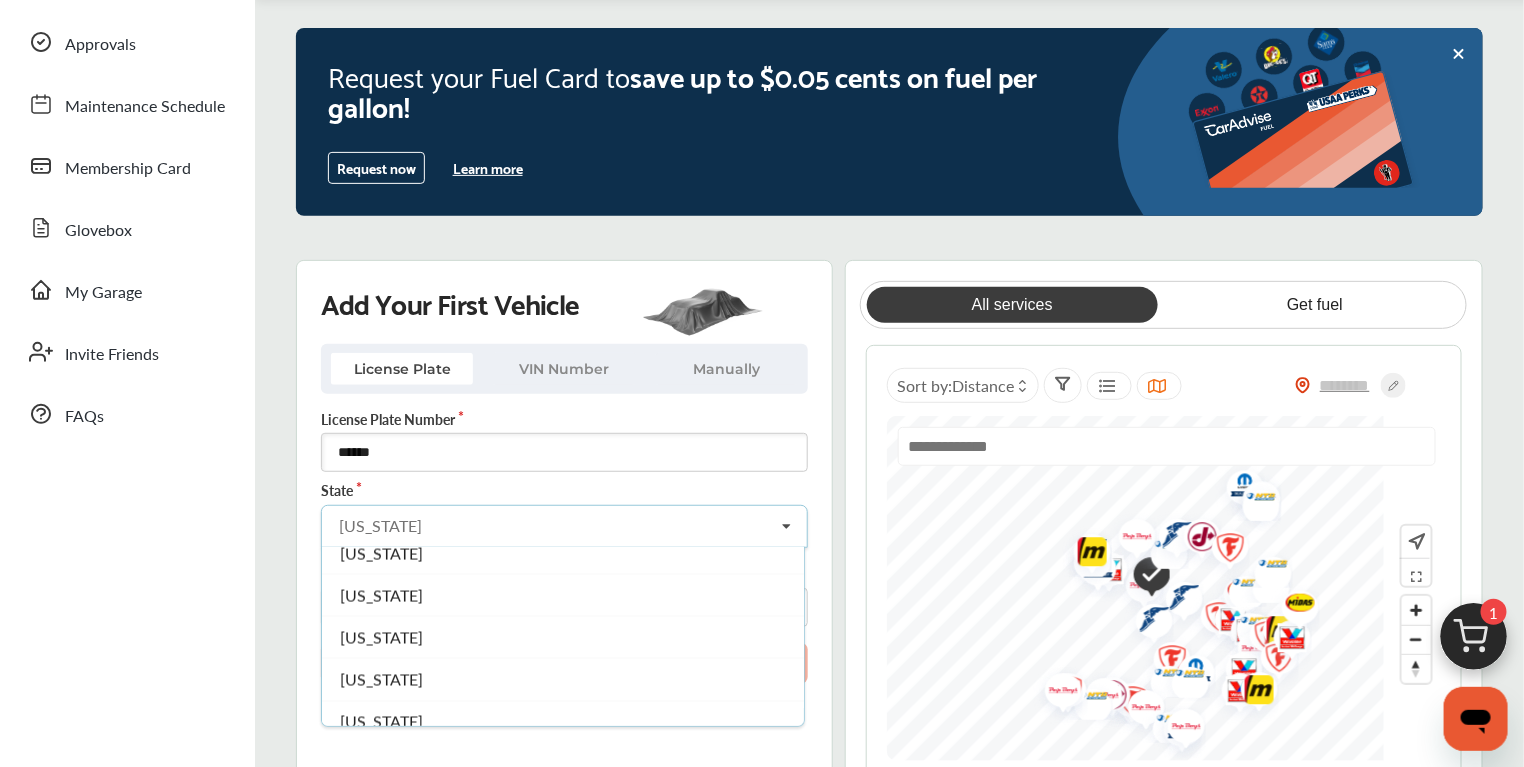 click on "[US_STATE]" at bounding box center [563, 637] 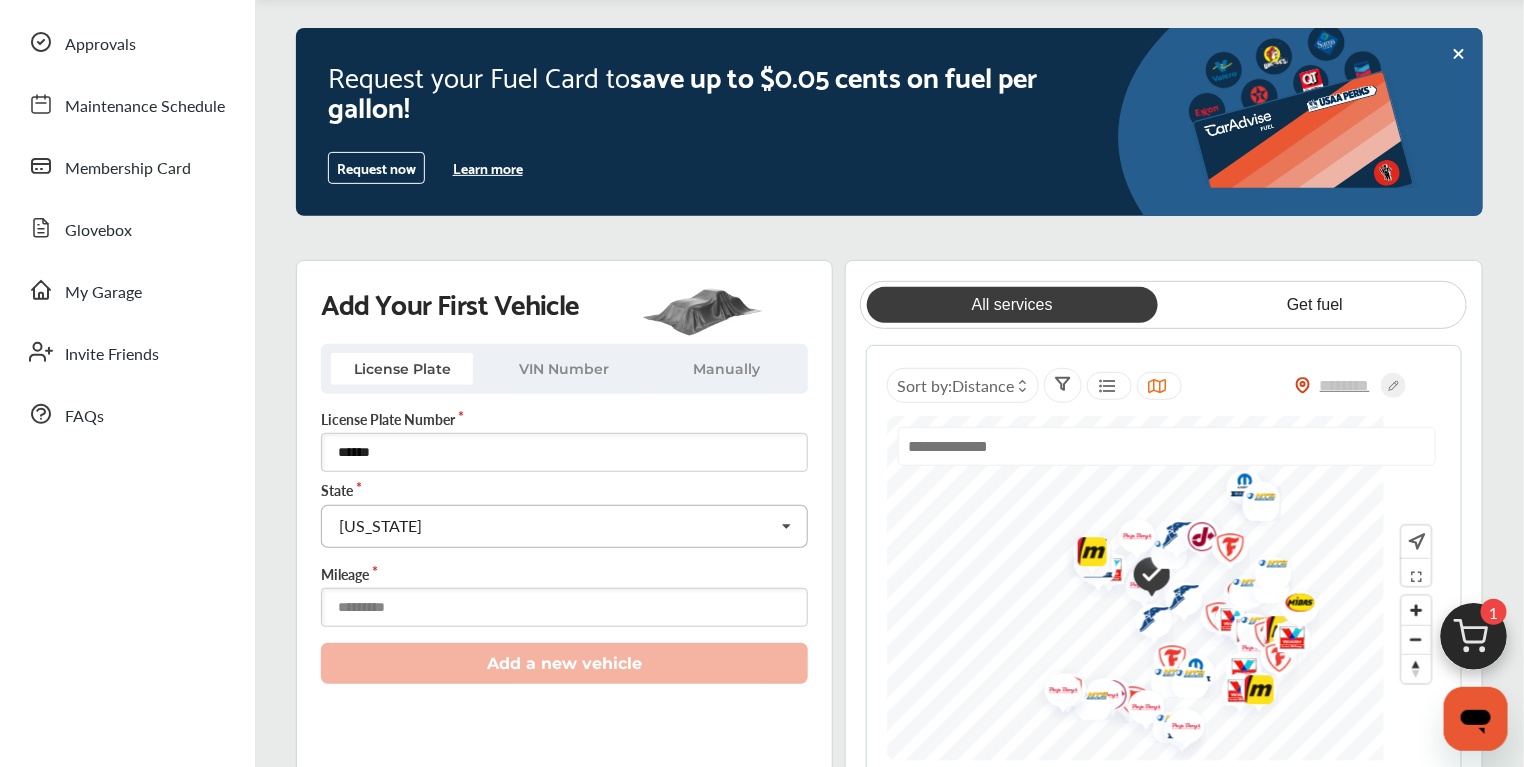 click at bounding box center (564, 607) 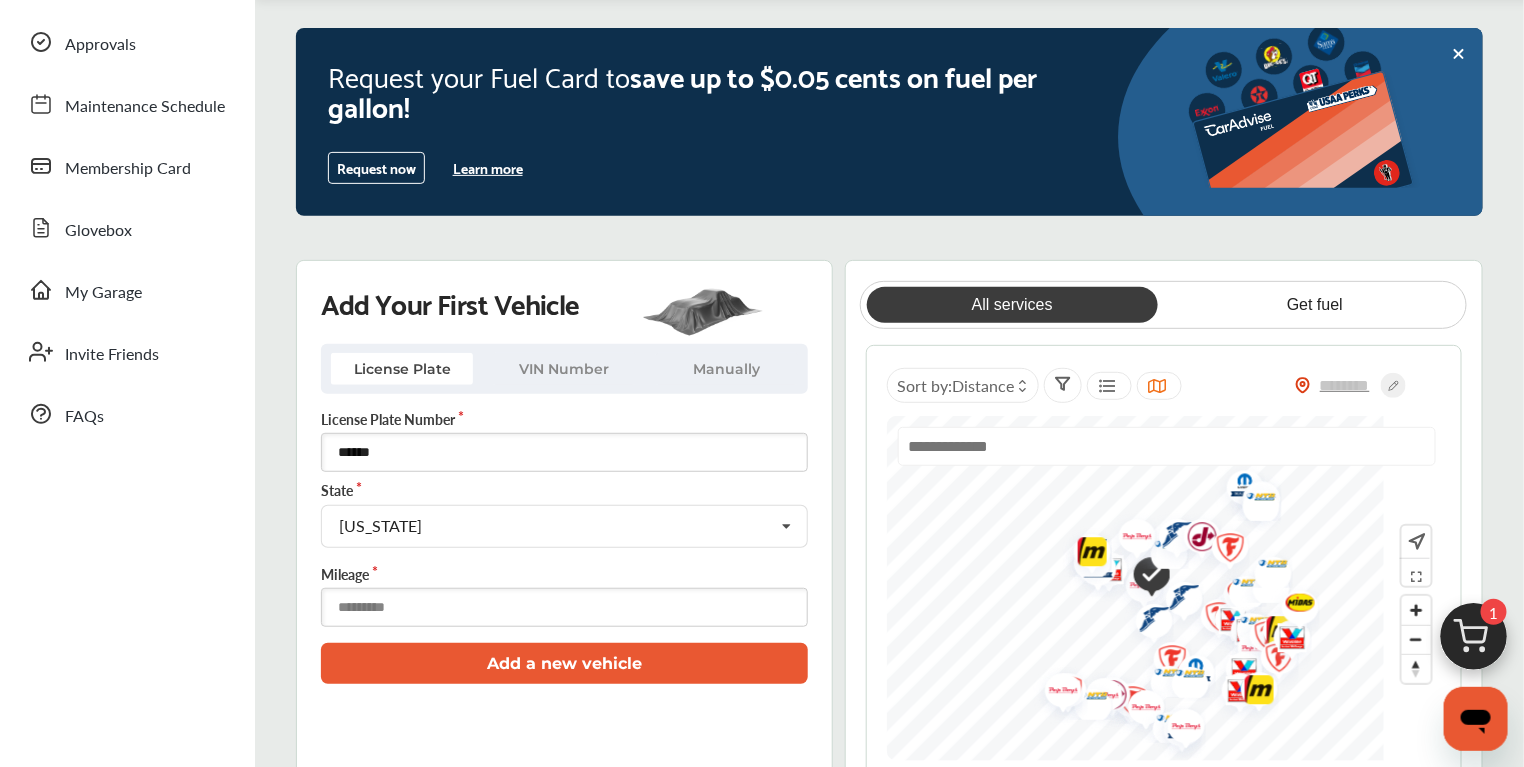 type on "*****" 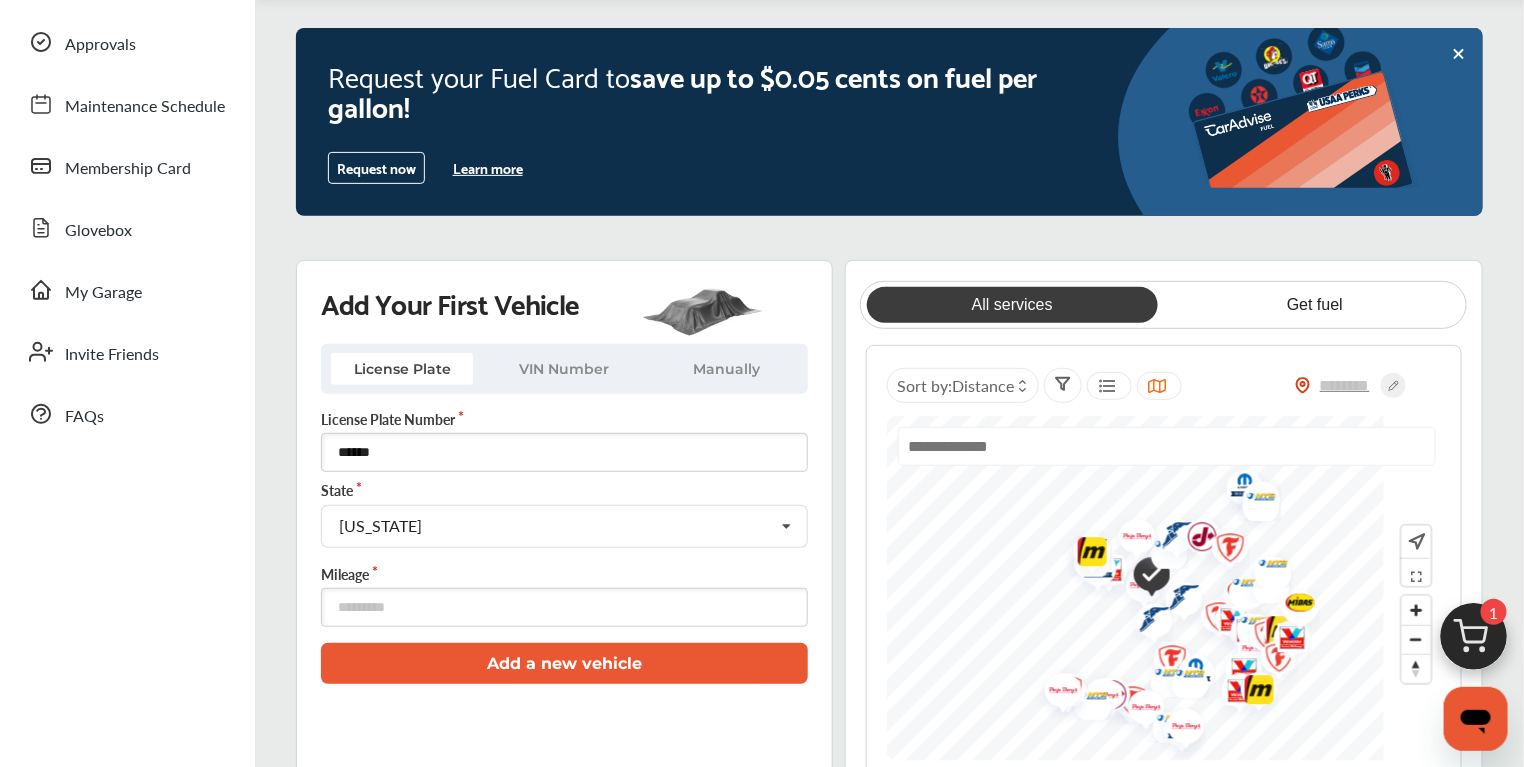 click on "Add a new vehicle" at bounding box center (564, 663) 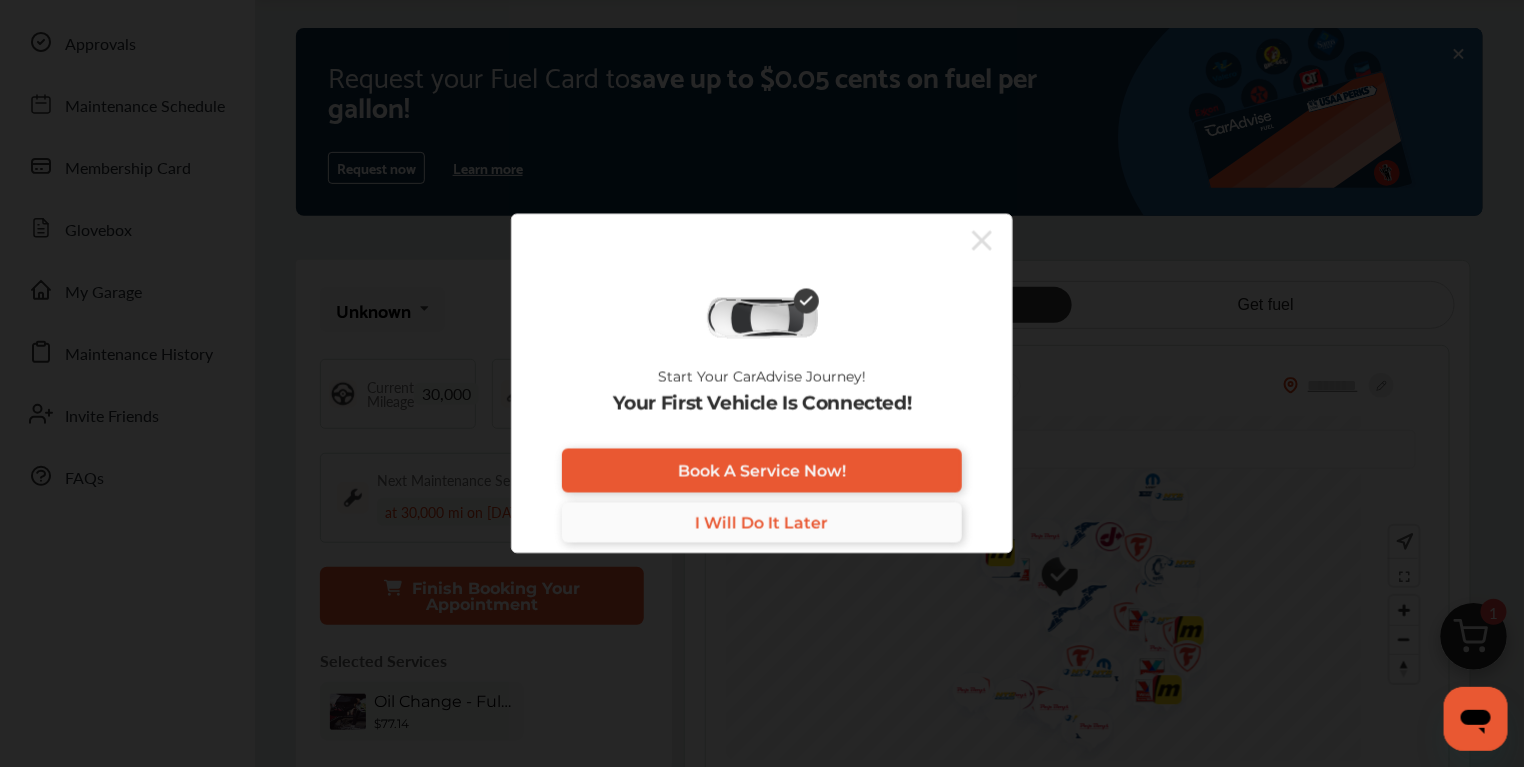 click on "I Will Do It Later" at bounding box center [762, 522] 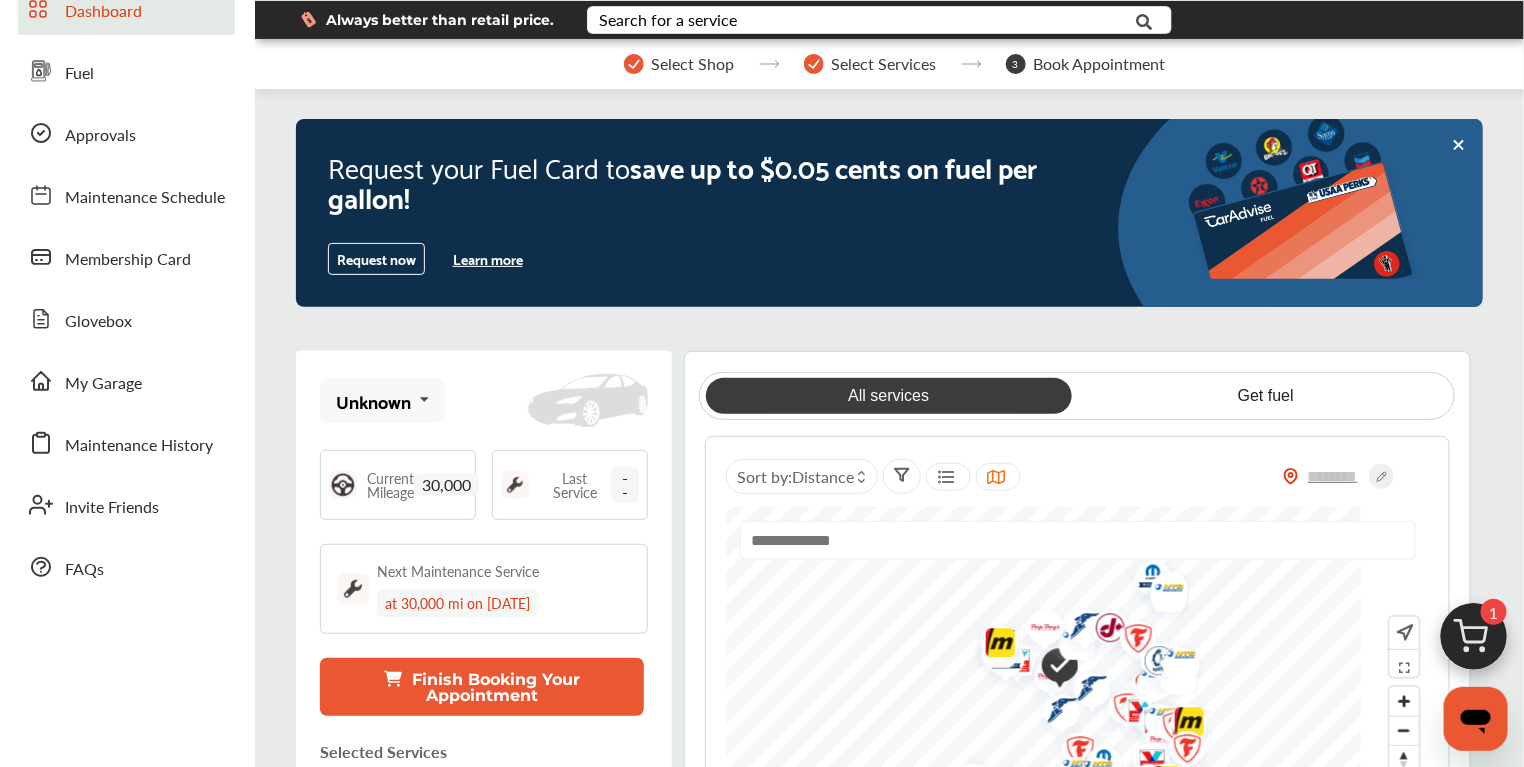 scroll, scrollTop: 0, scrollLeft: 0, axis: both 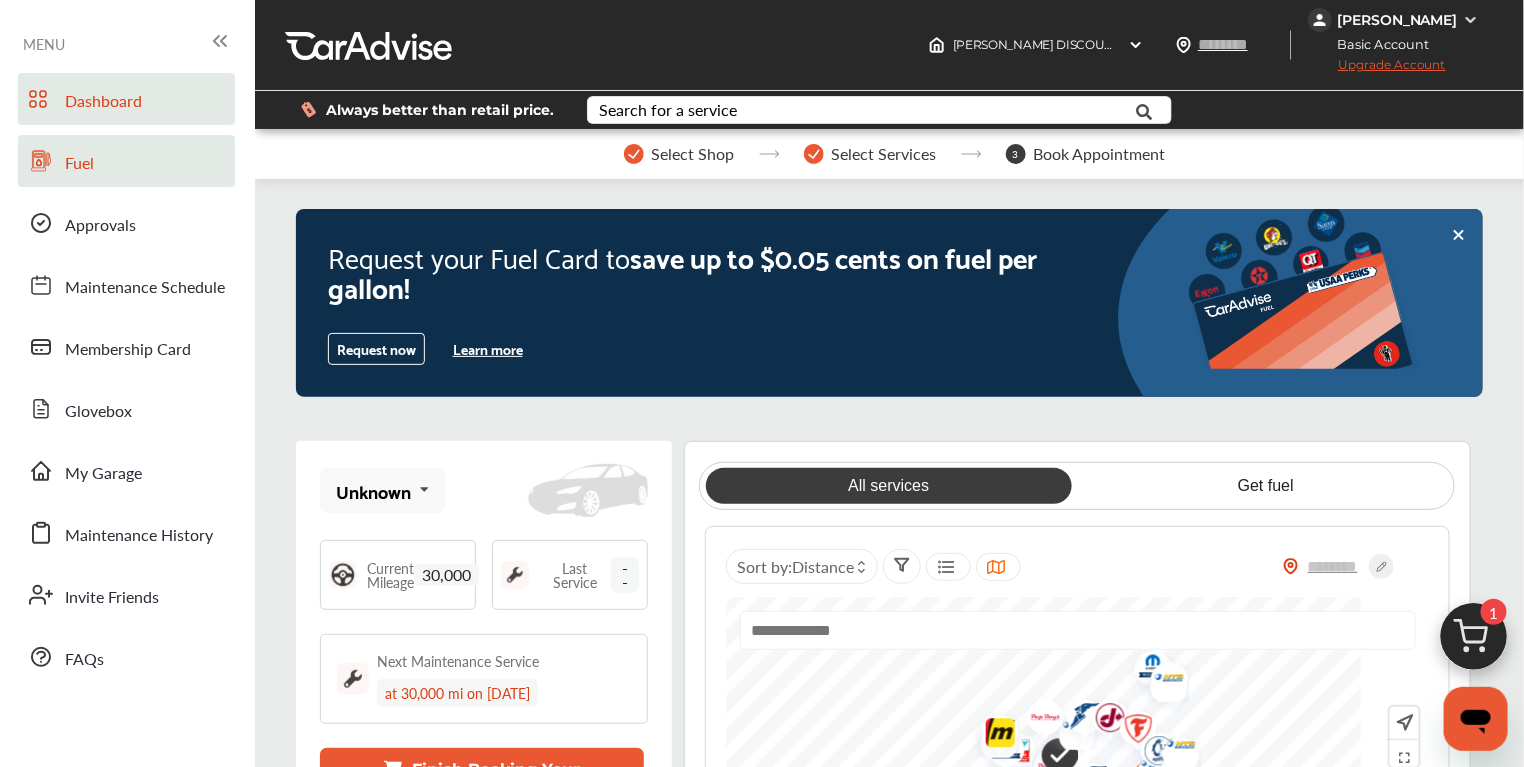click on "Fuel" at bounding box center (79, 164) 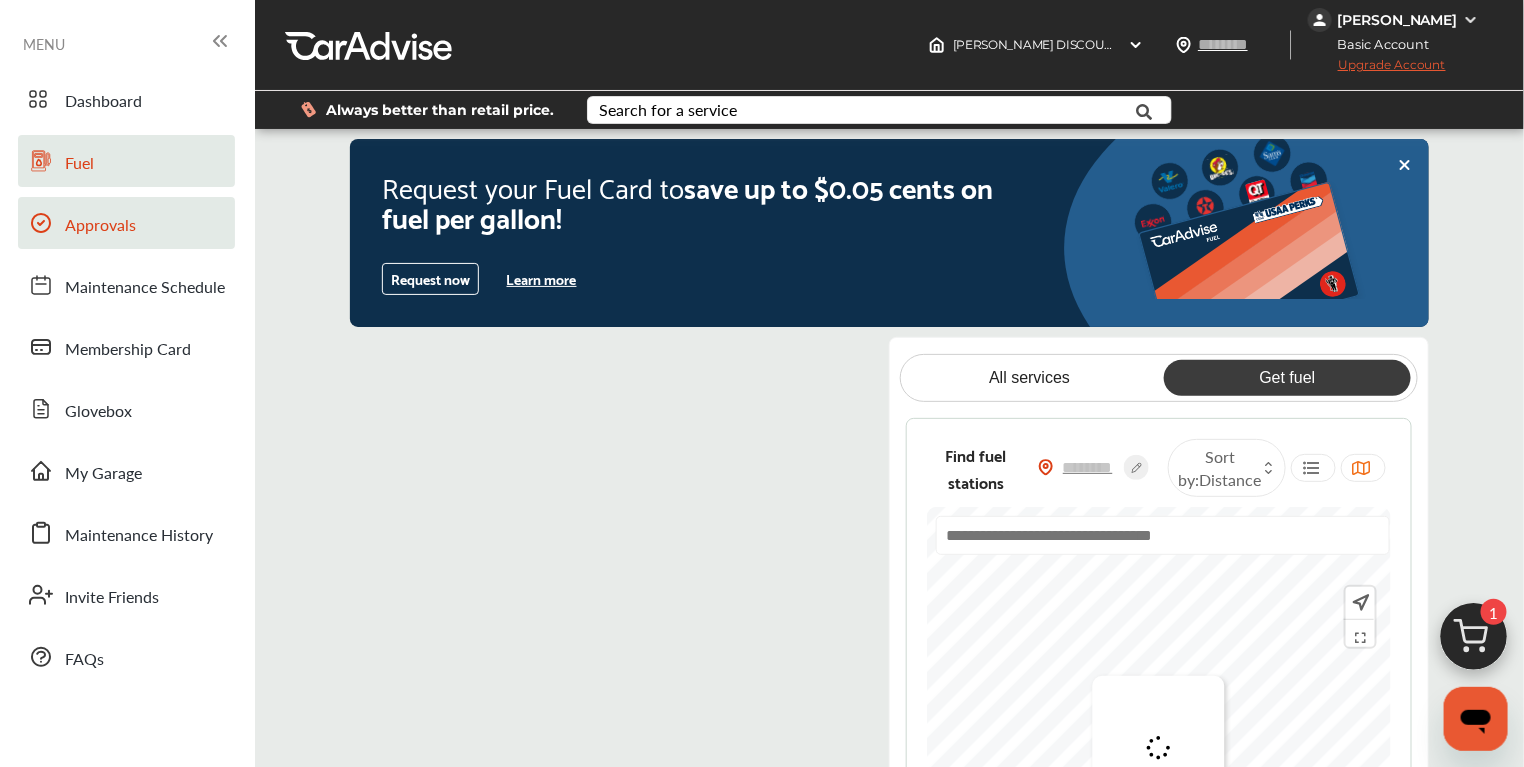 click on "Approvals" at bounding box center (100, 226) 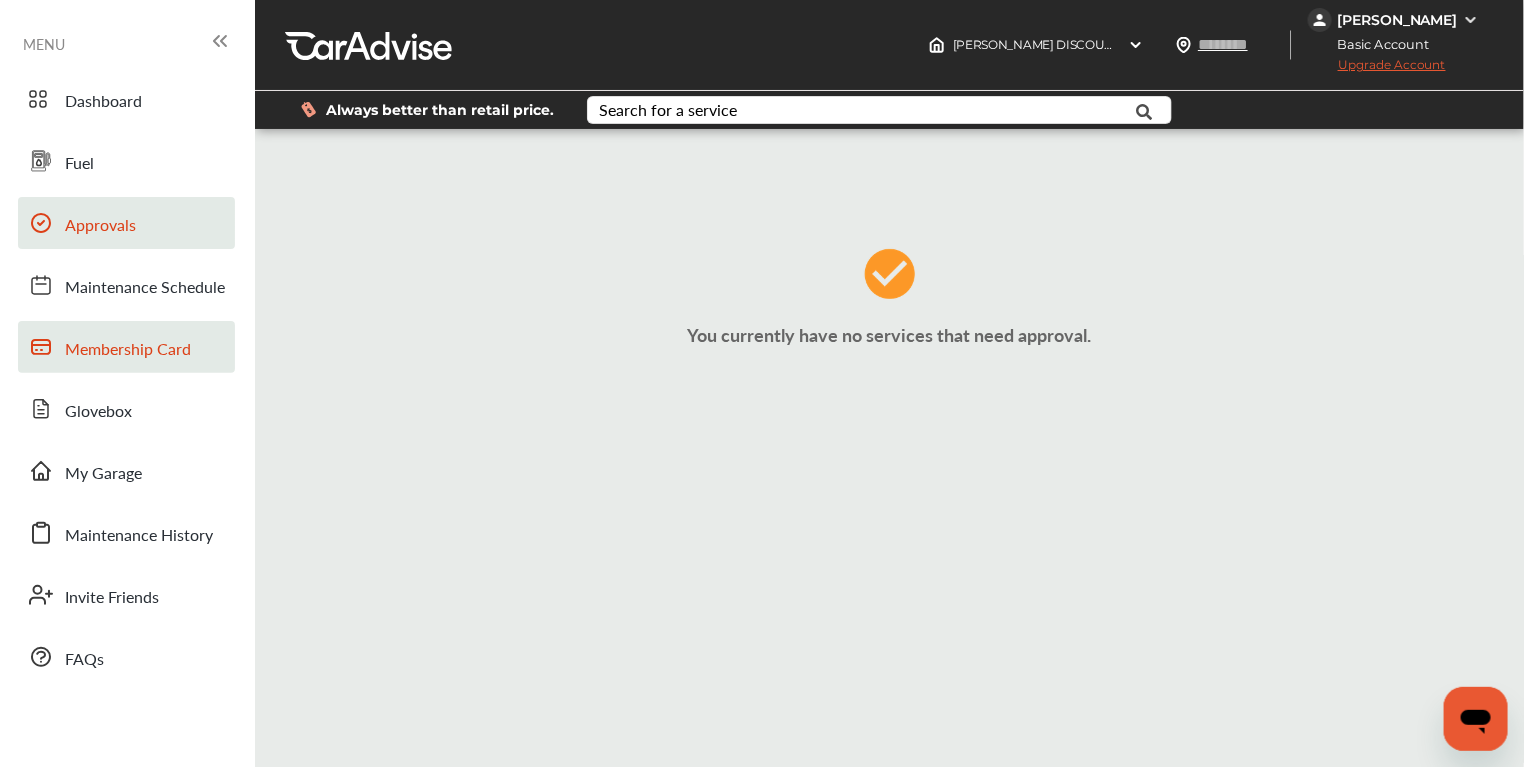 click on "Membership Card" at bounding box center [128, 350] 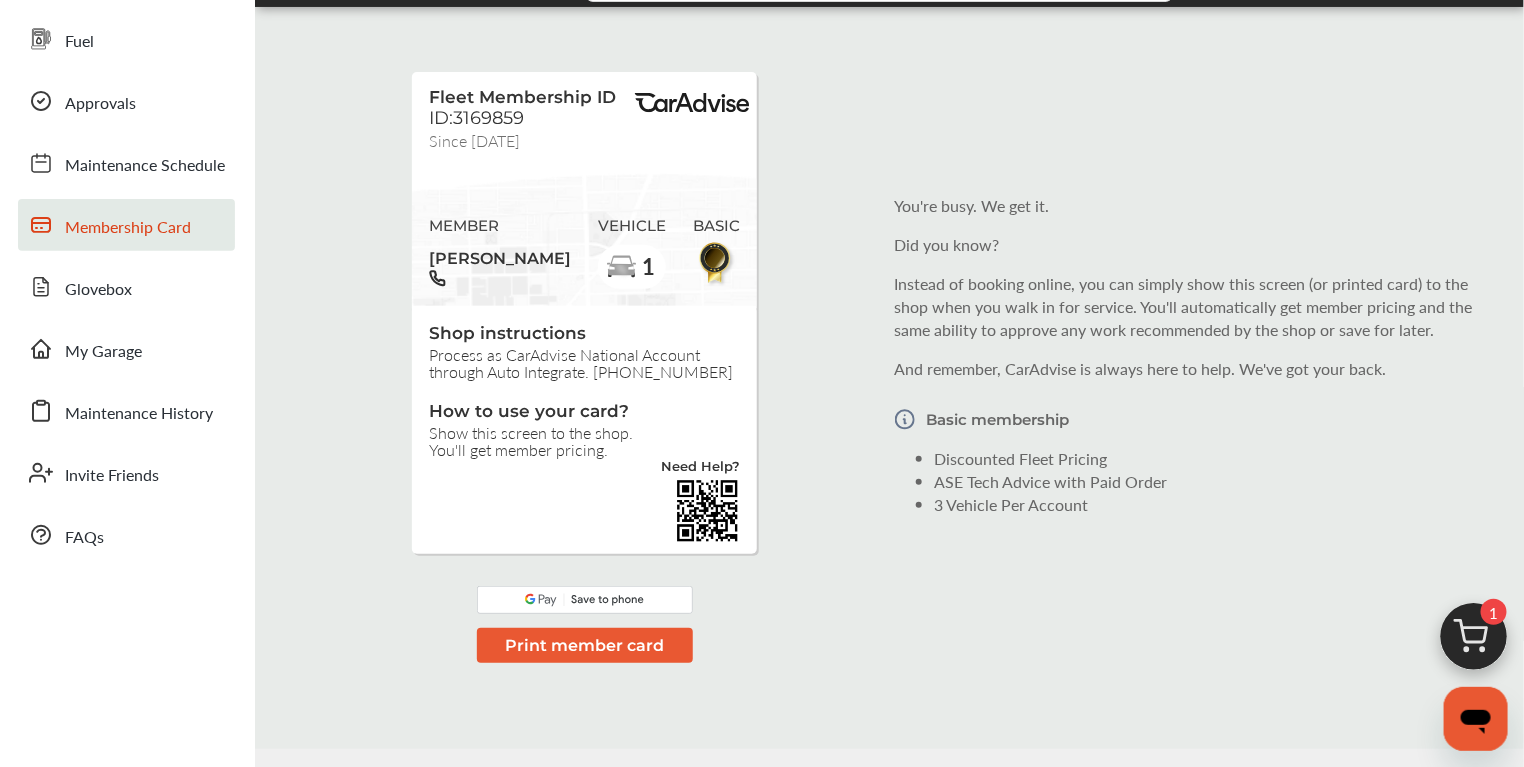 scroll, scrollTop: 90, scrollLeft: 0, axis: vertical 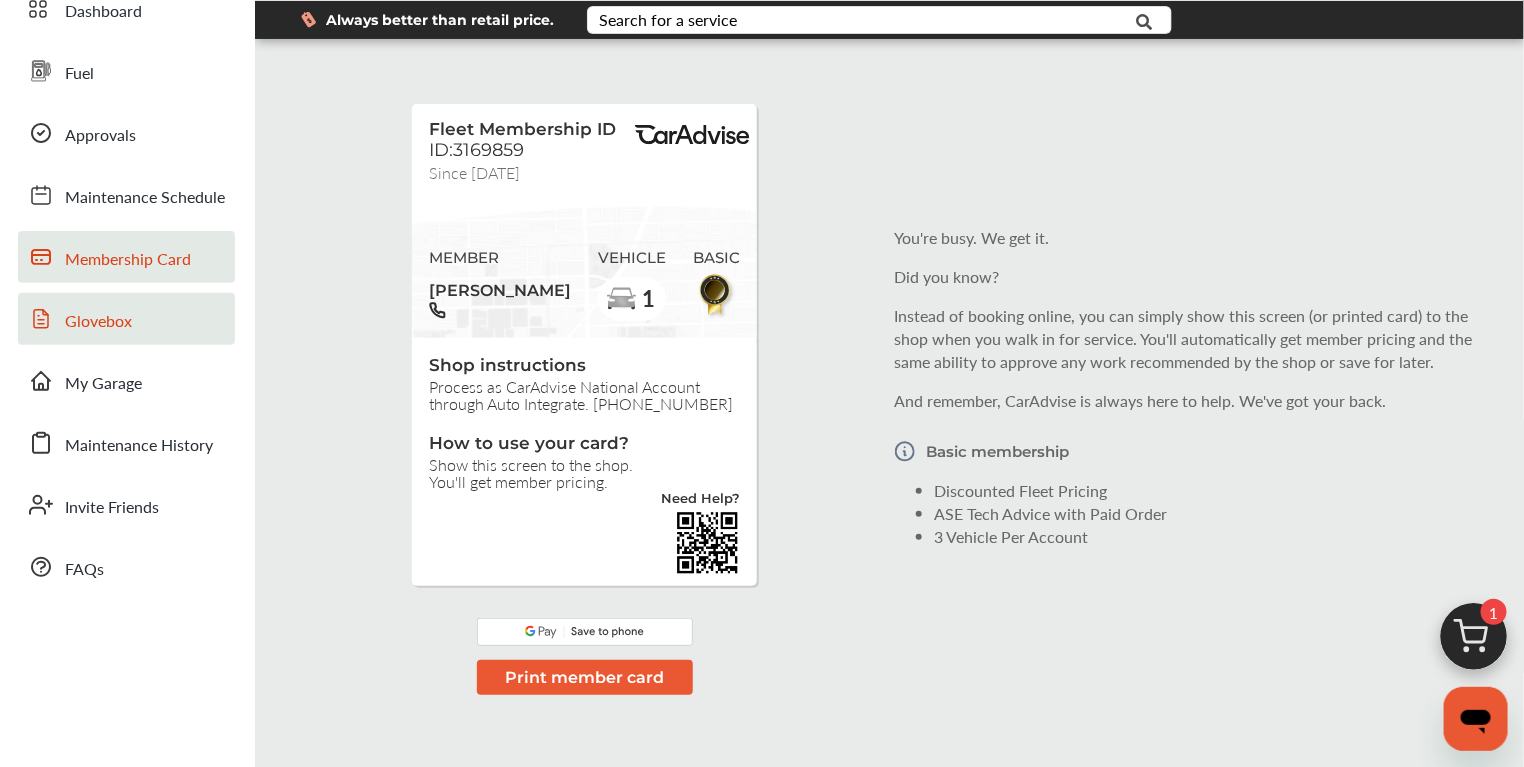 click on "Glovebox" at bounding box center (98, 322) 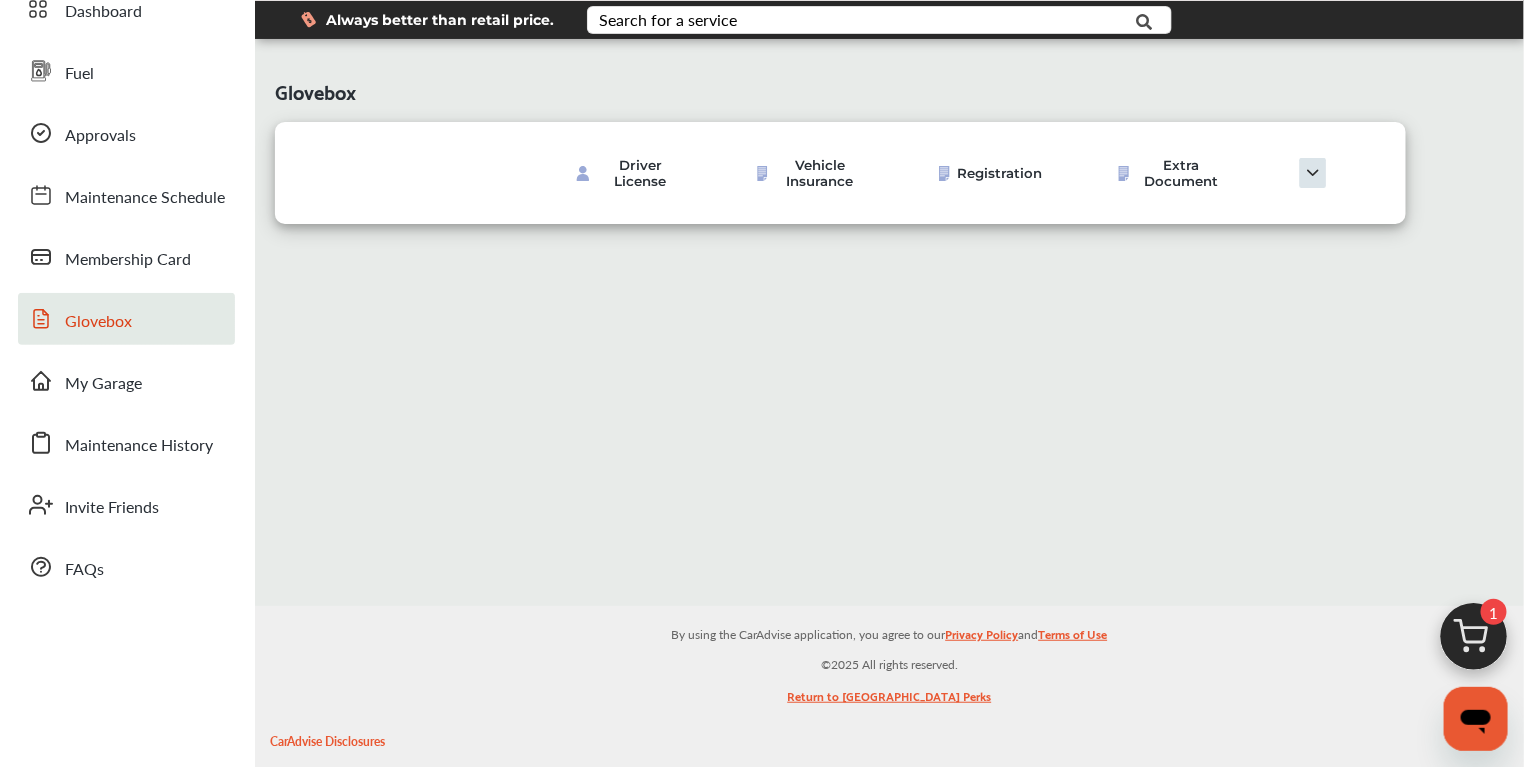 scroll, scrollTop: 0, scrollLeft: 0, axis: both 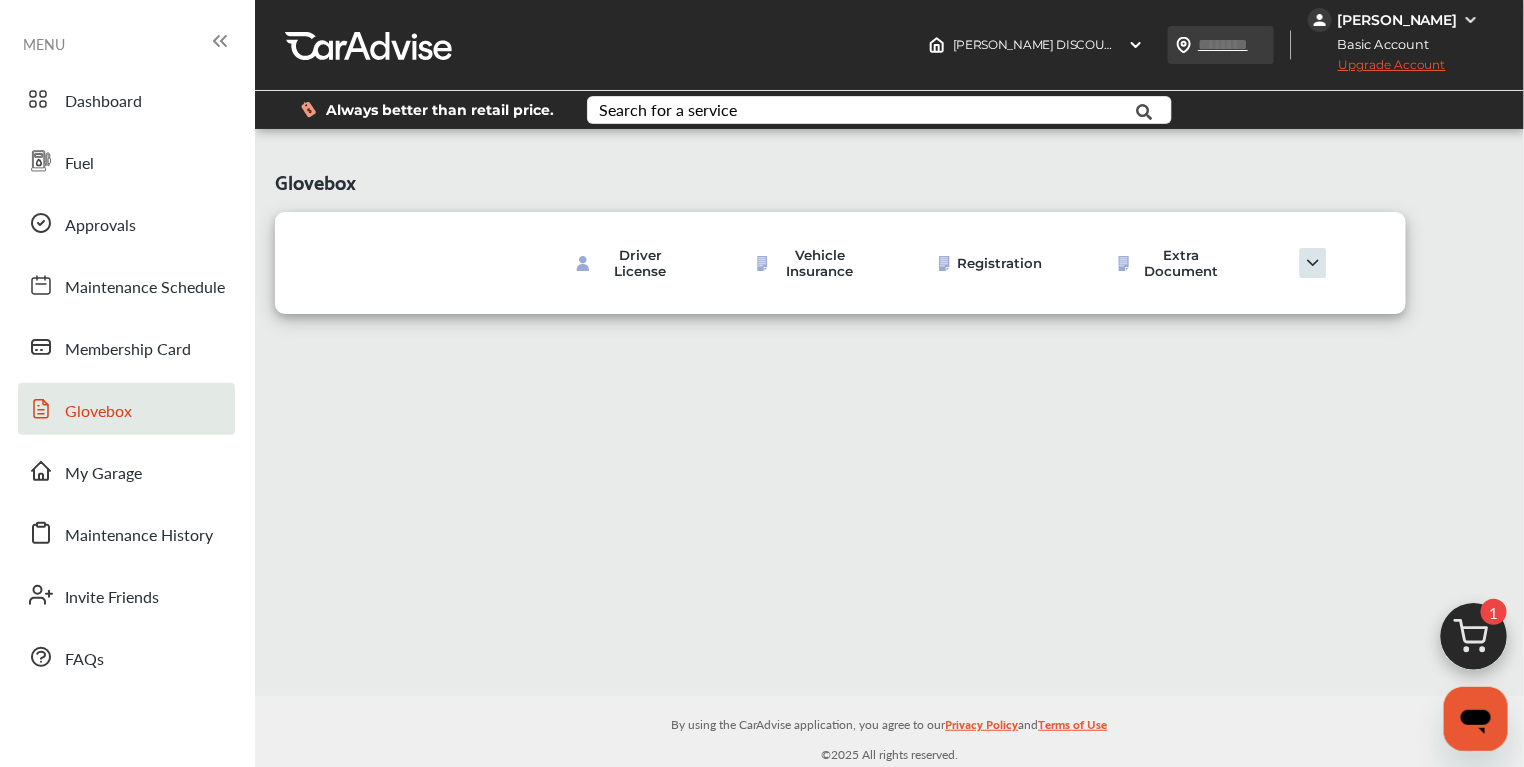 click at bounding box center (1243, 44) 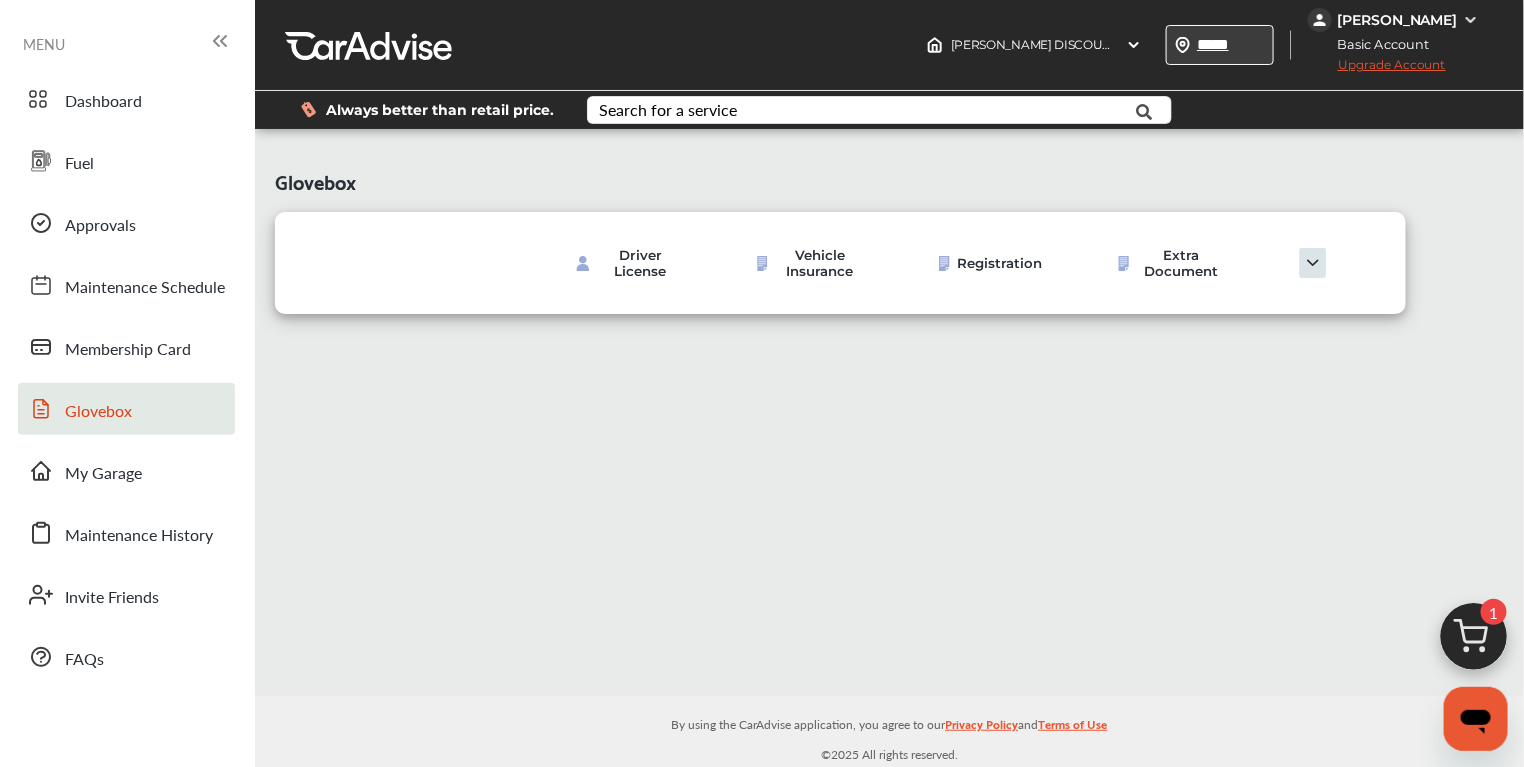 type on "*****" 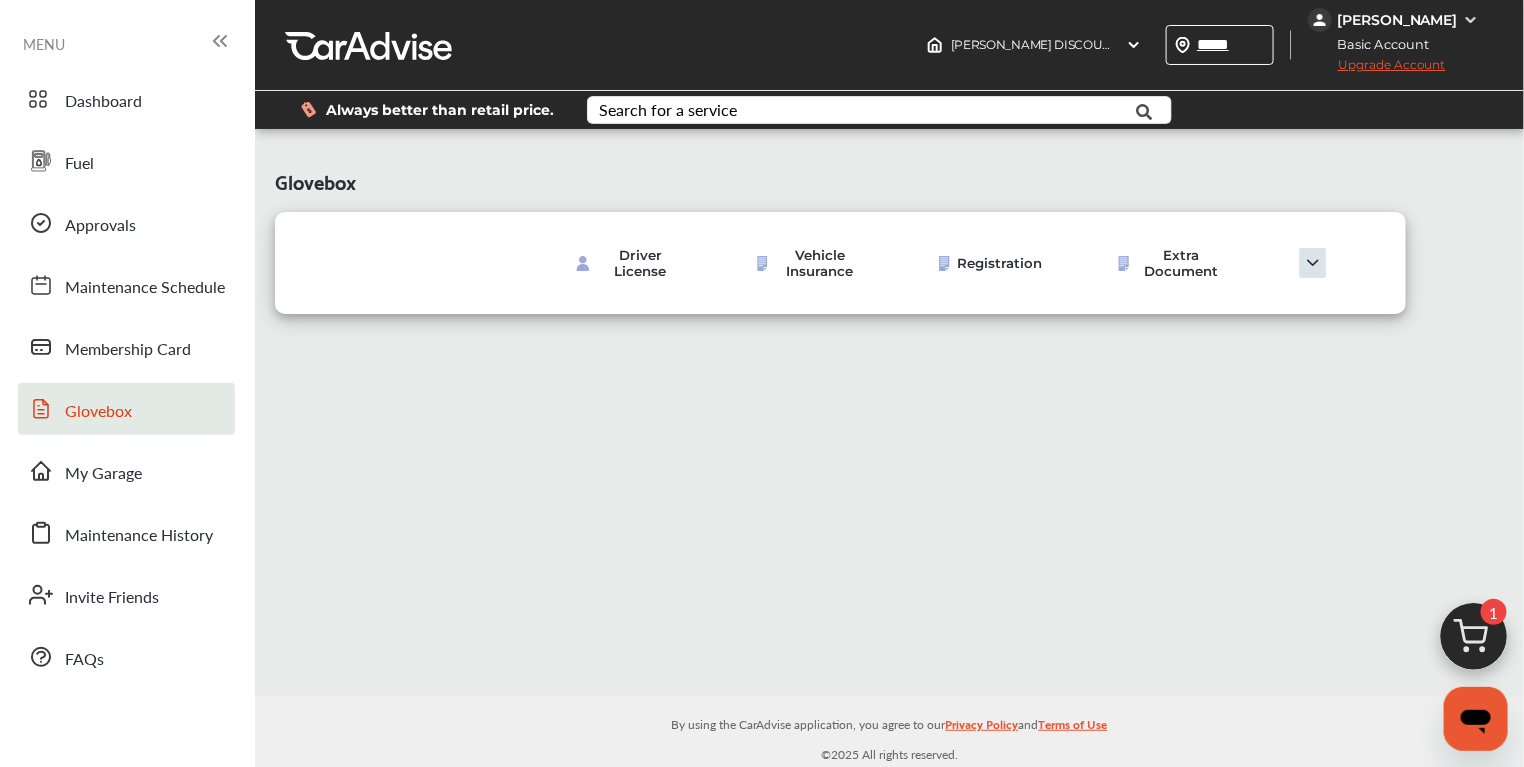 click on "Glovebox" at bounding box center (840, 178) 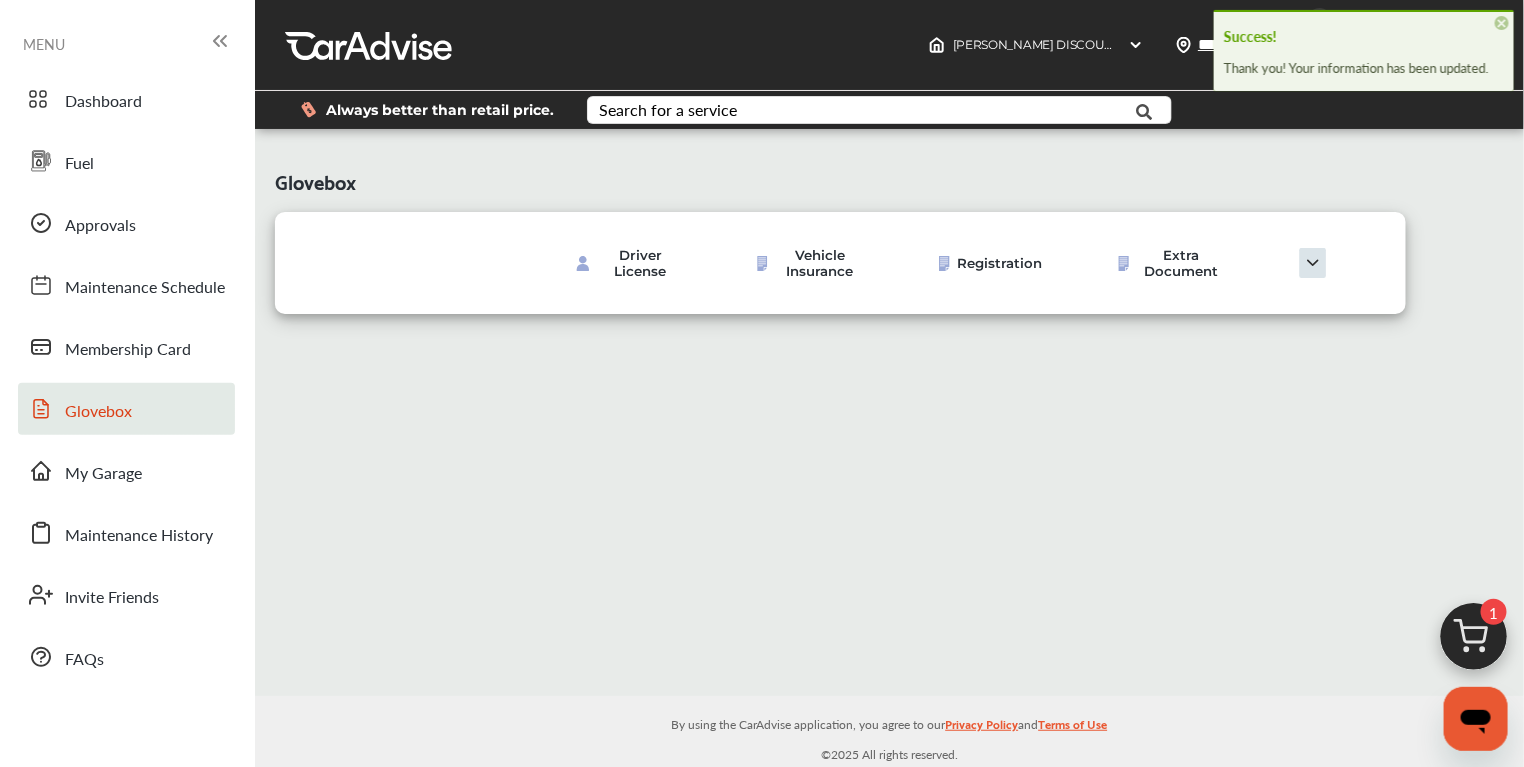 click on "Glovebox" at bounding box center (840, 178) 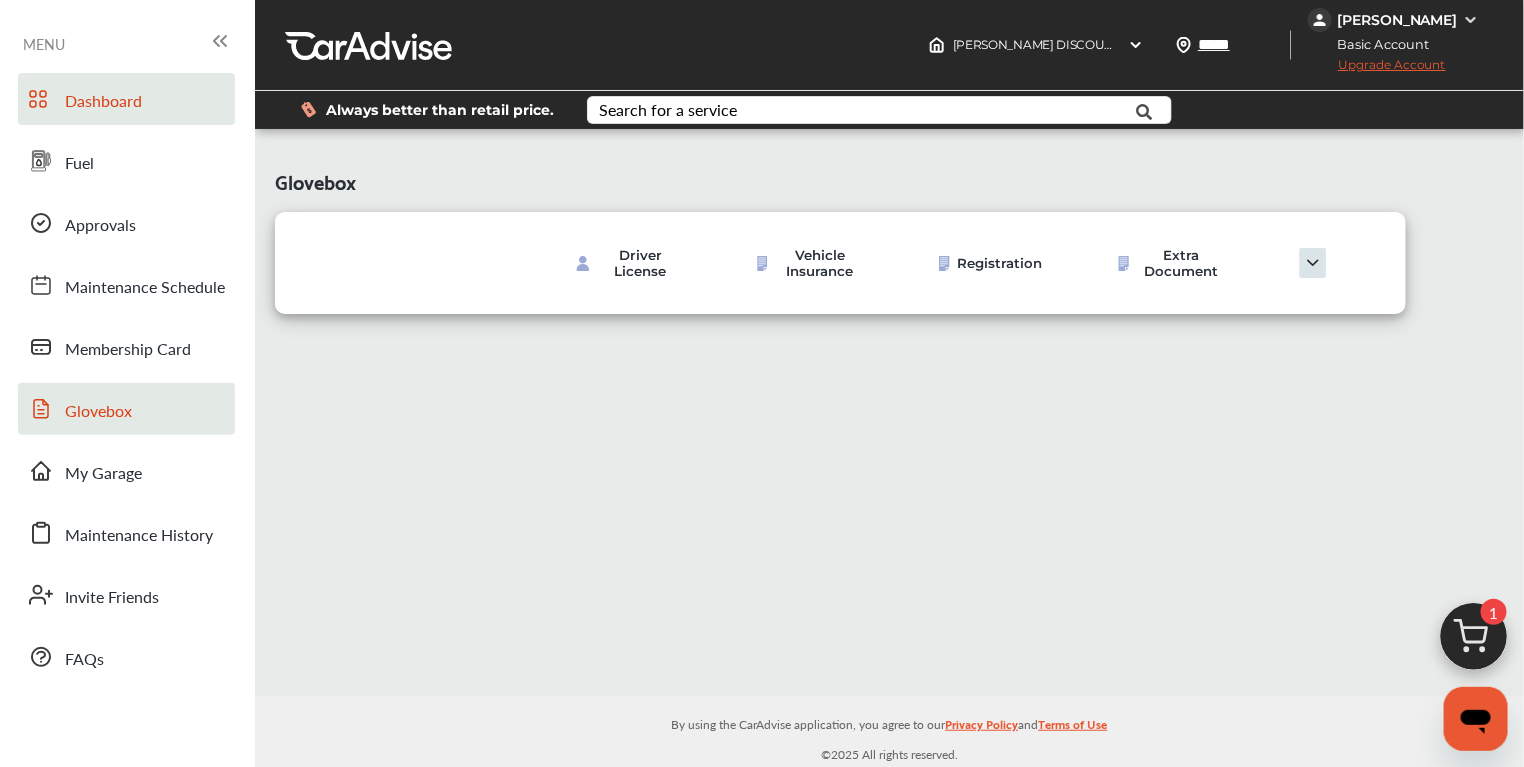 click on "Dashboard" at bounding box center [126, 99] 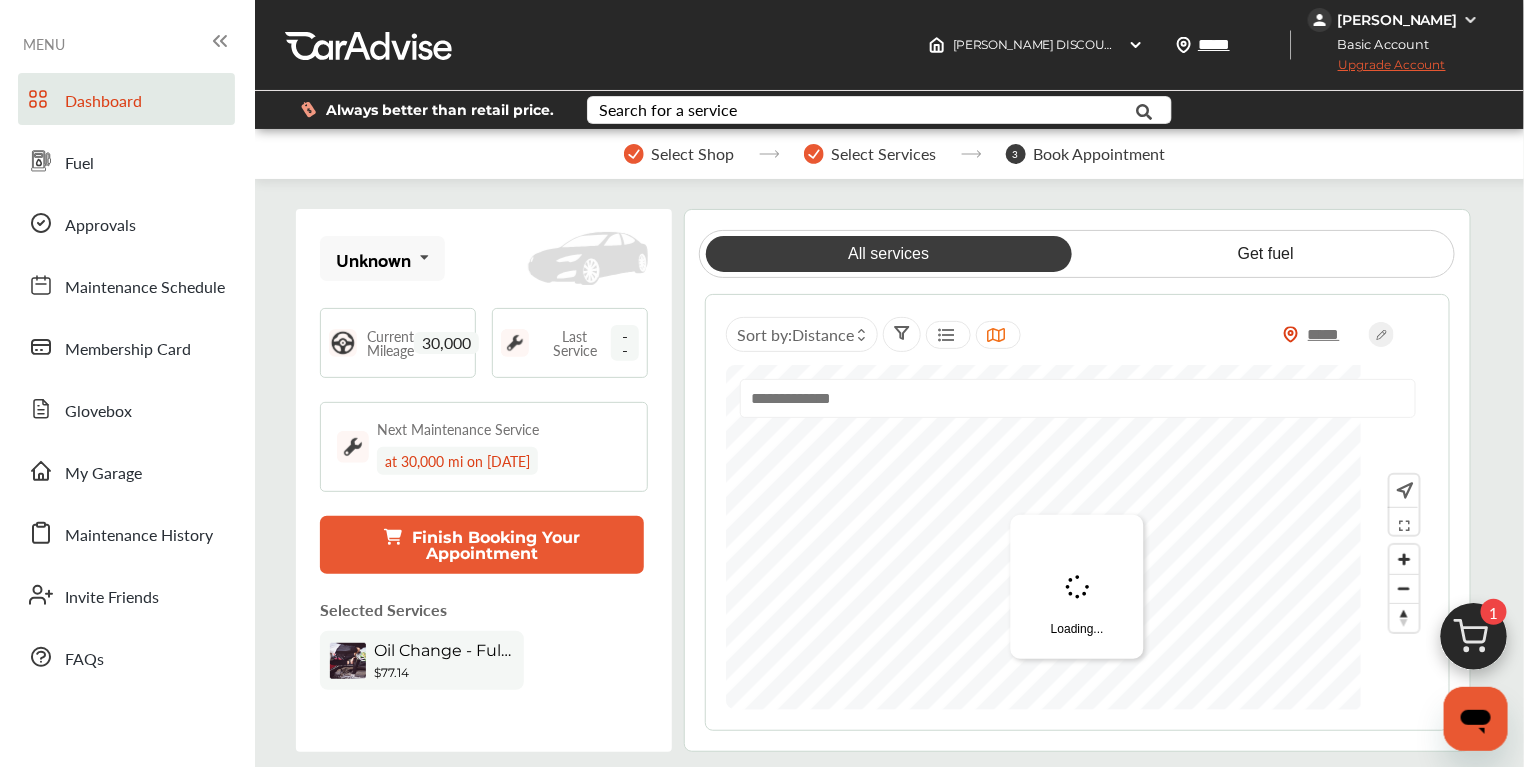 click at bounding box center (425, 257) 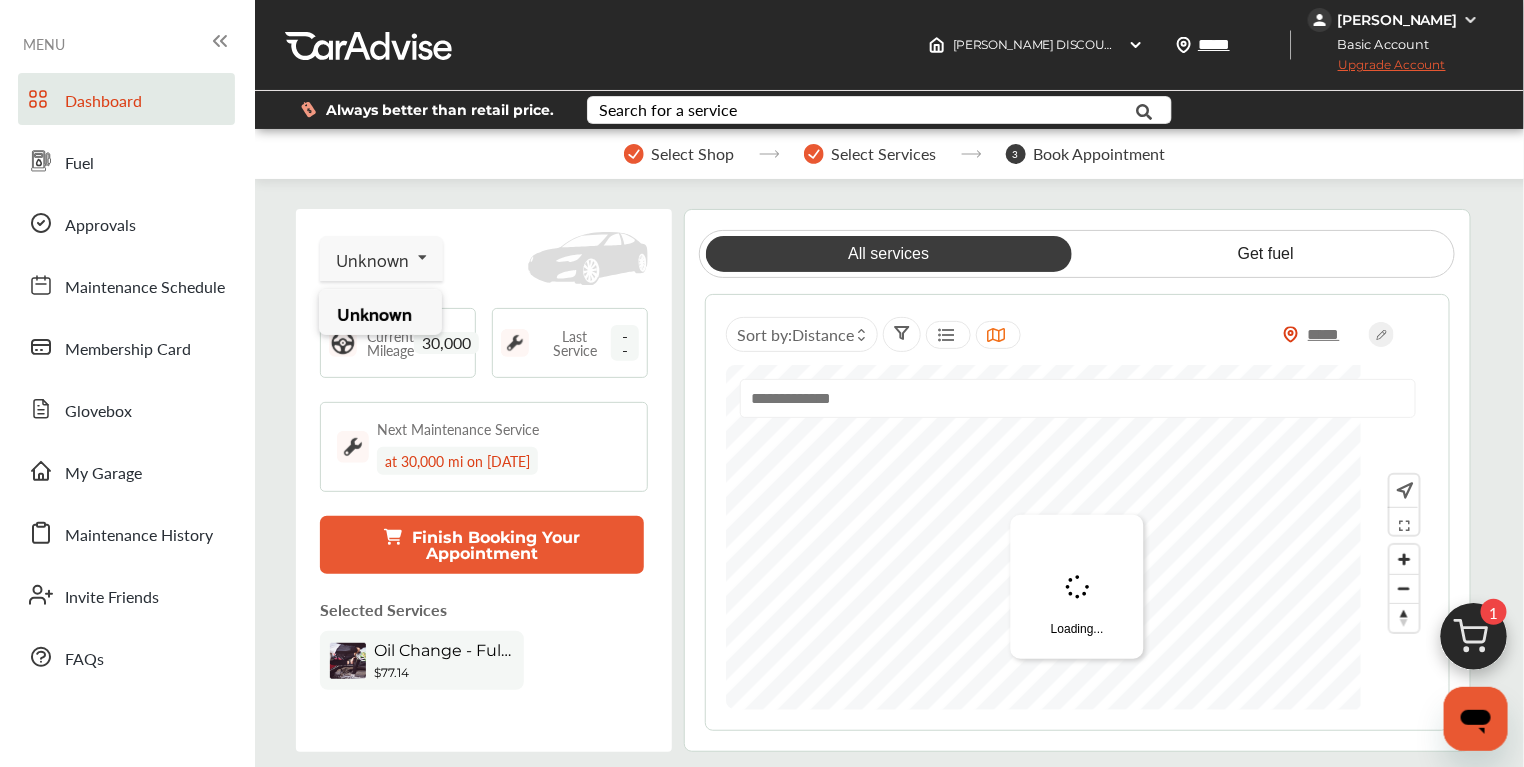 click at bounding box center (423, 257) 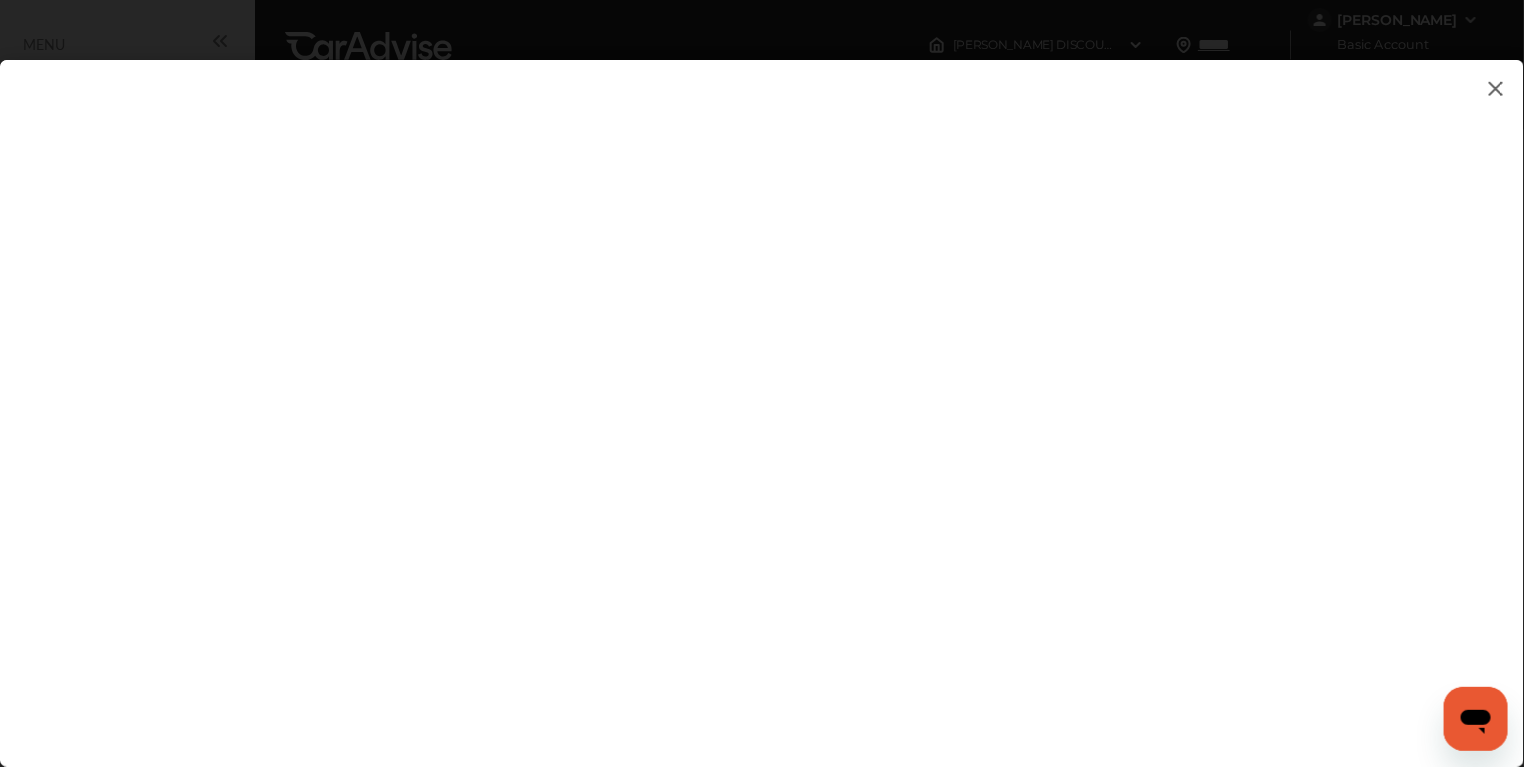 click at bounding box center (1496, 88) 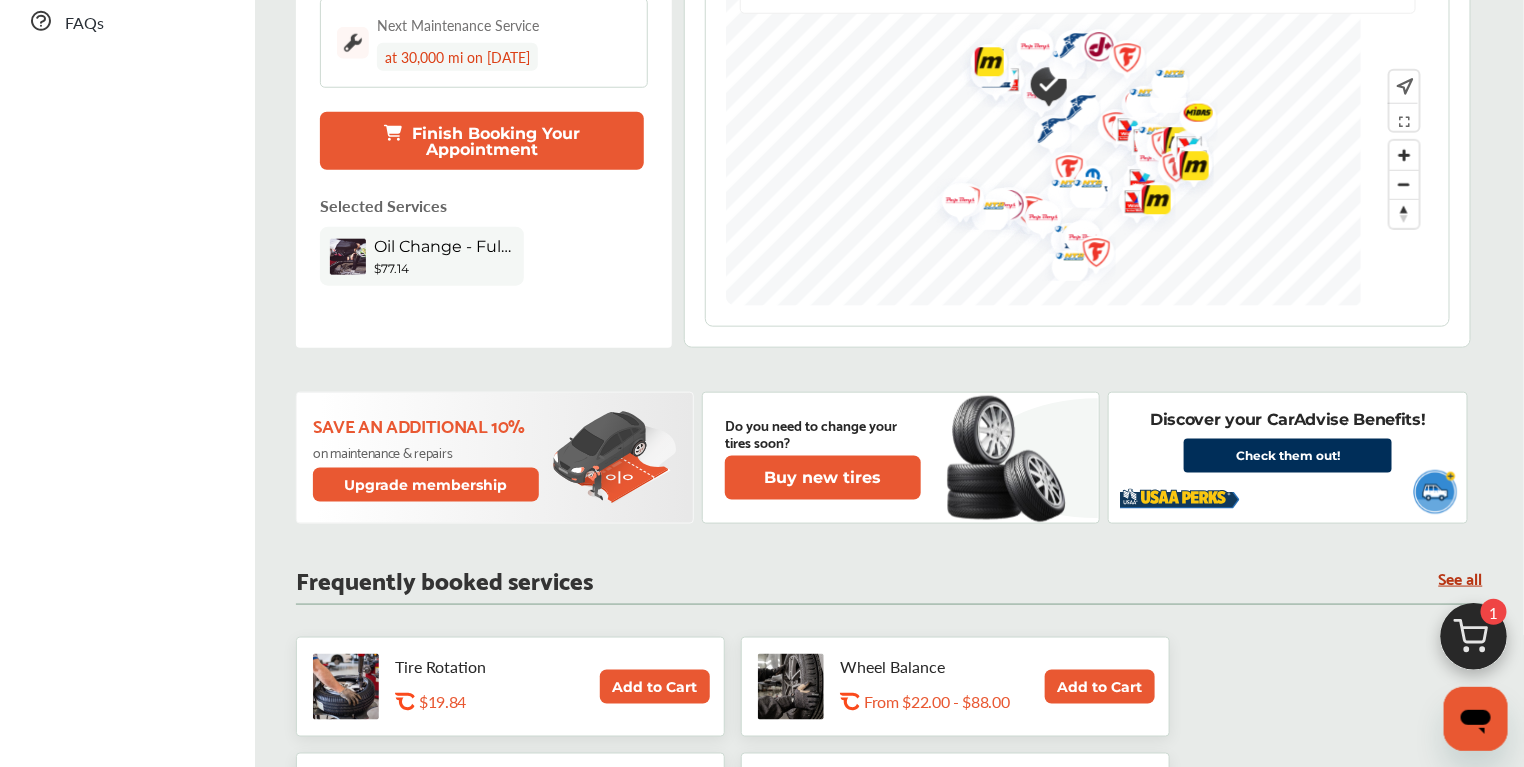 scroll, scrollTop: 454, scrollLeft: 0, axis: vertical 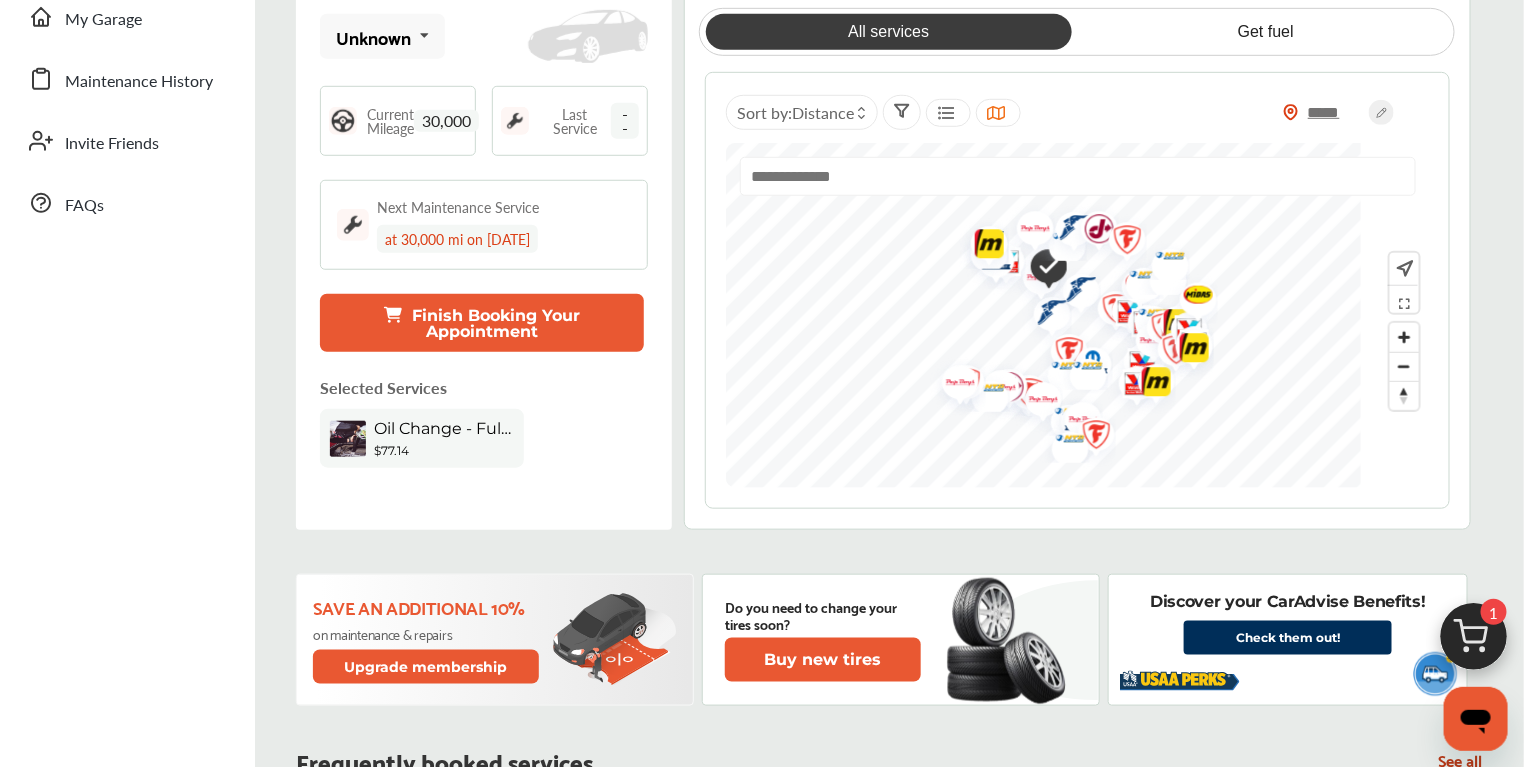 click on "$77.14" at bounding box center (444, 450) 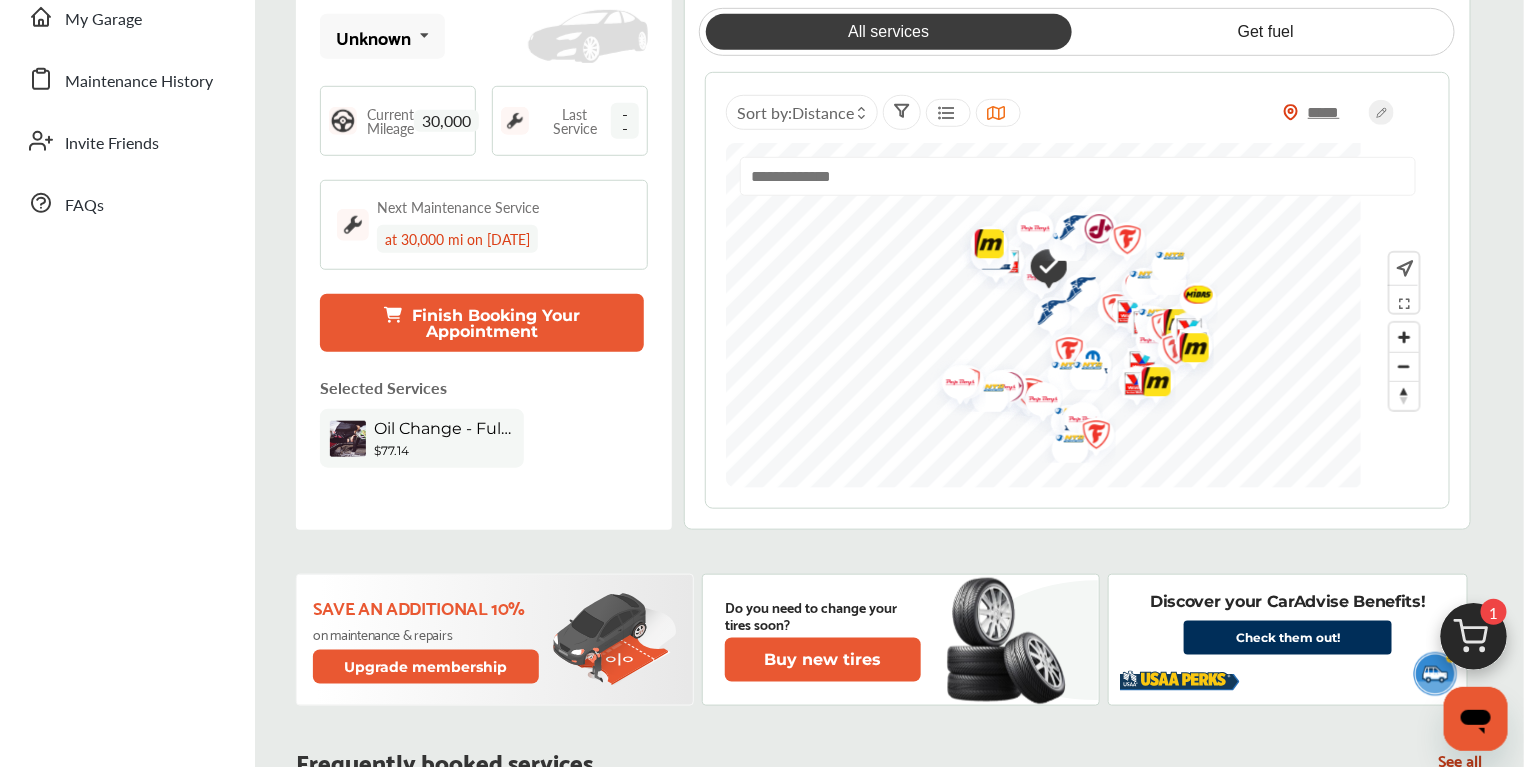 click on "Oil Change - Full-synthetic" at bounding box center [444, 431] 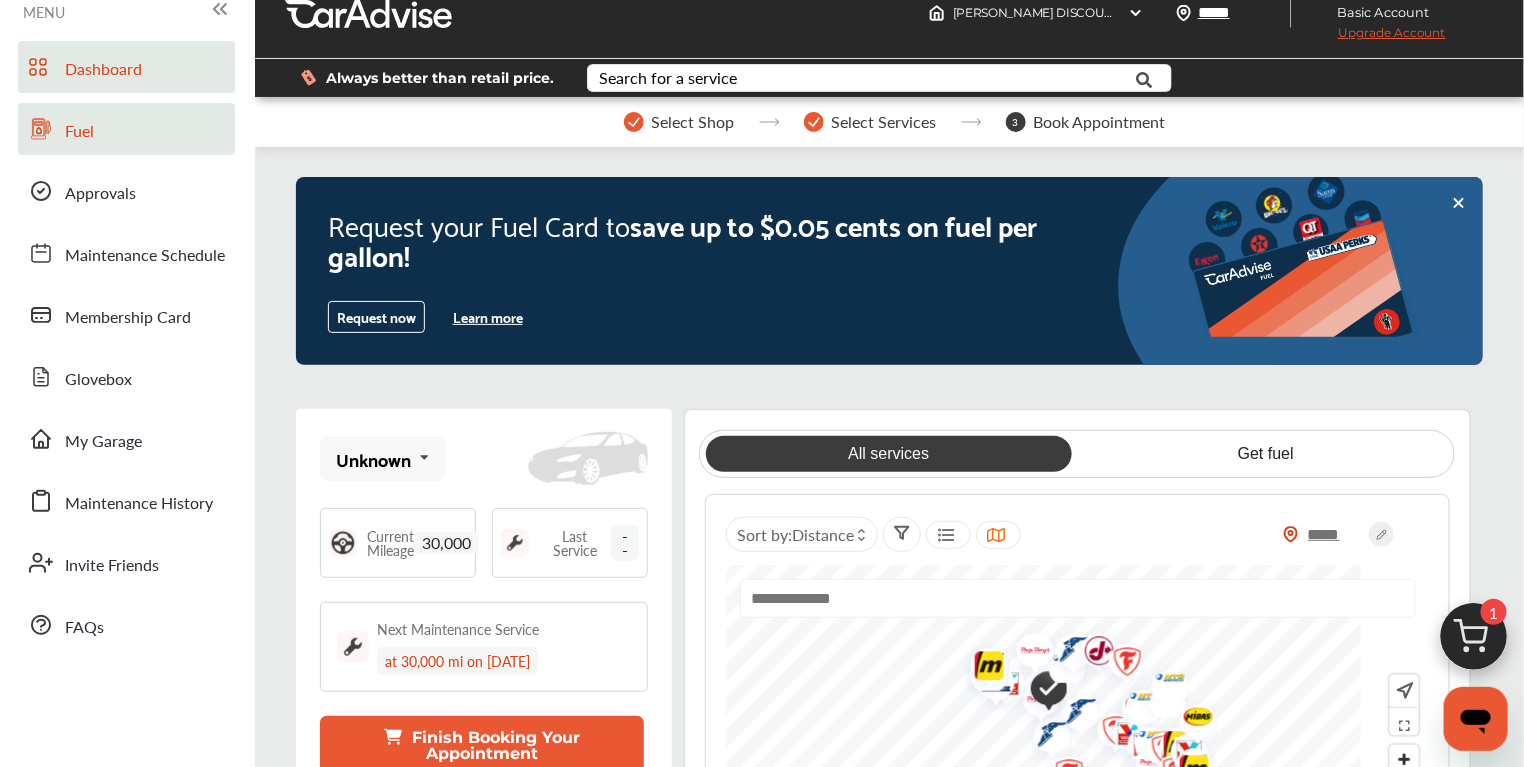 scroll, scrollTop: 0, scrollLeft: 0, axis: both 